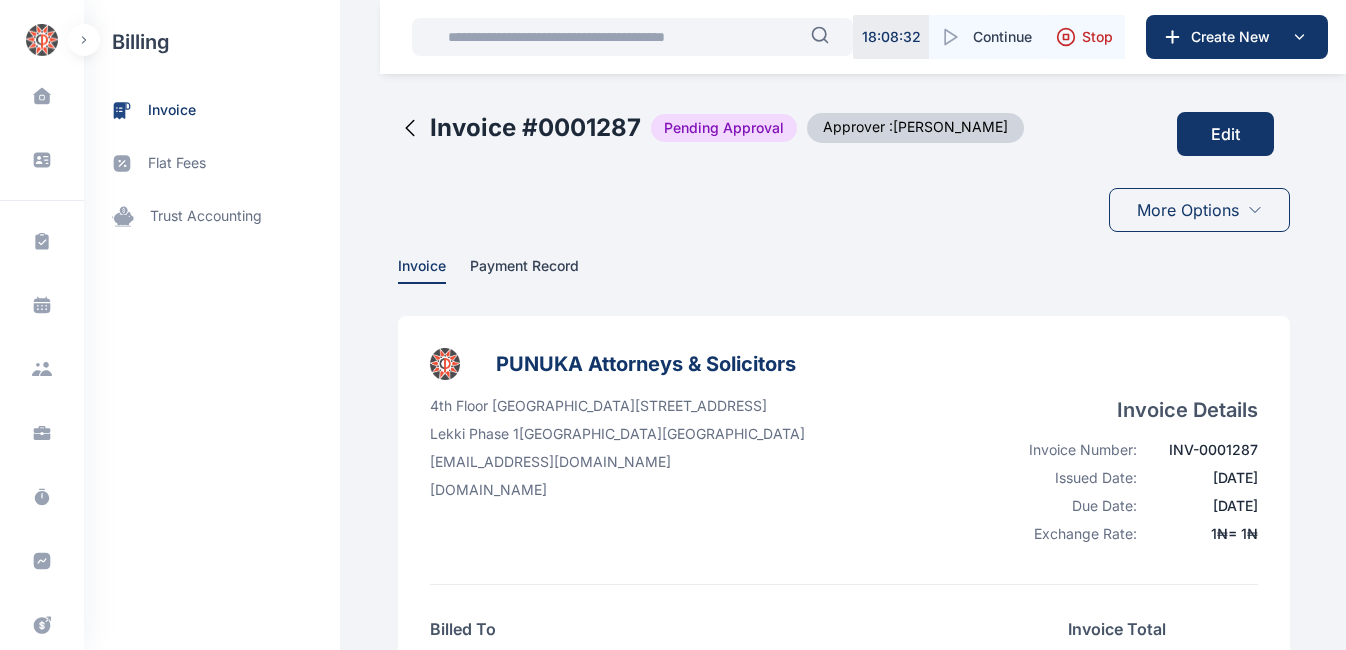 scroll, scrollTop: 0, scrollLeft: 0, axis: both 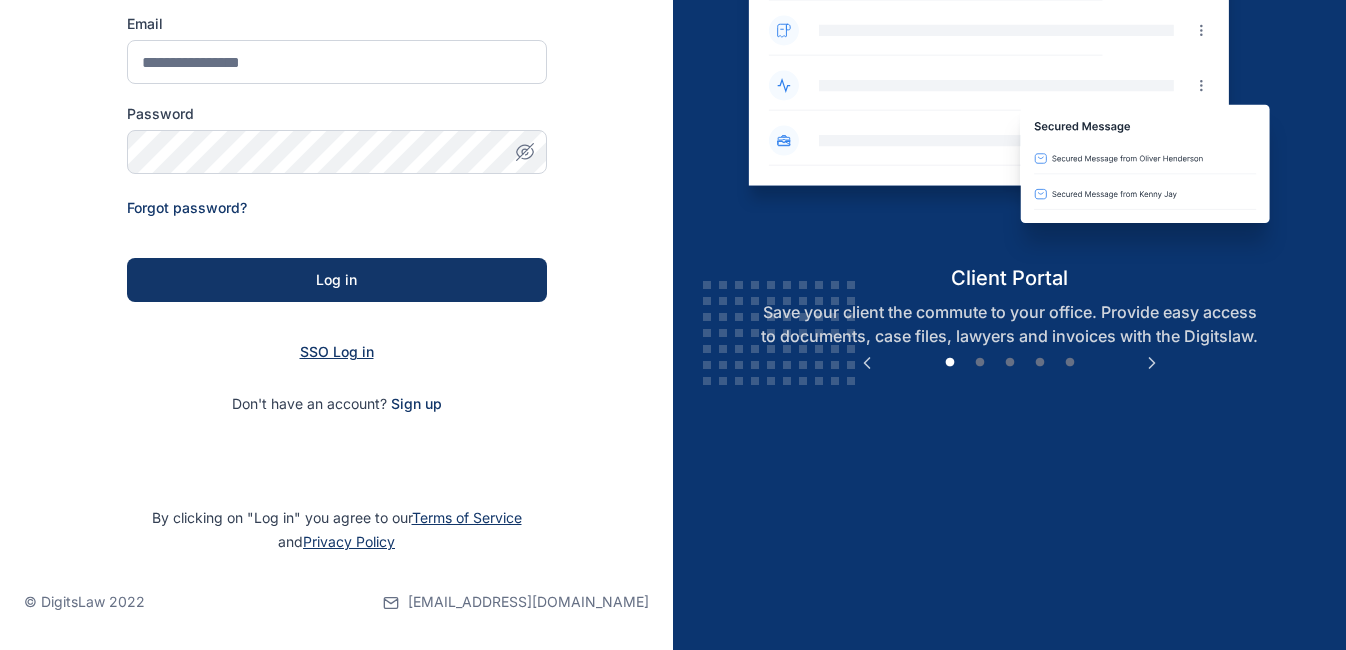 click on "SSO Log in" at bounding box center [337, 351] 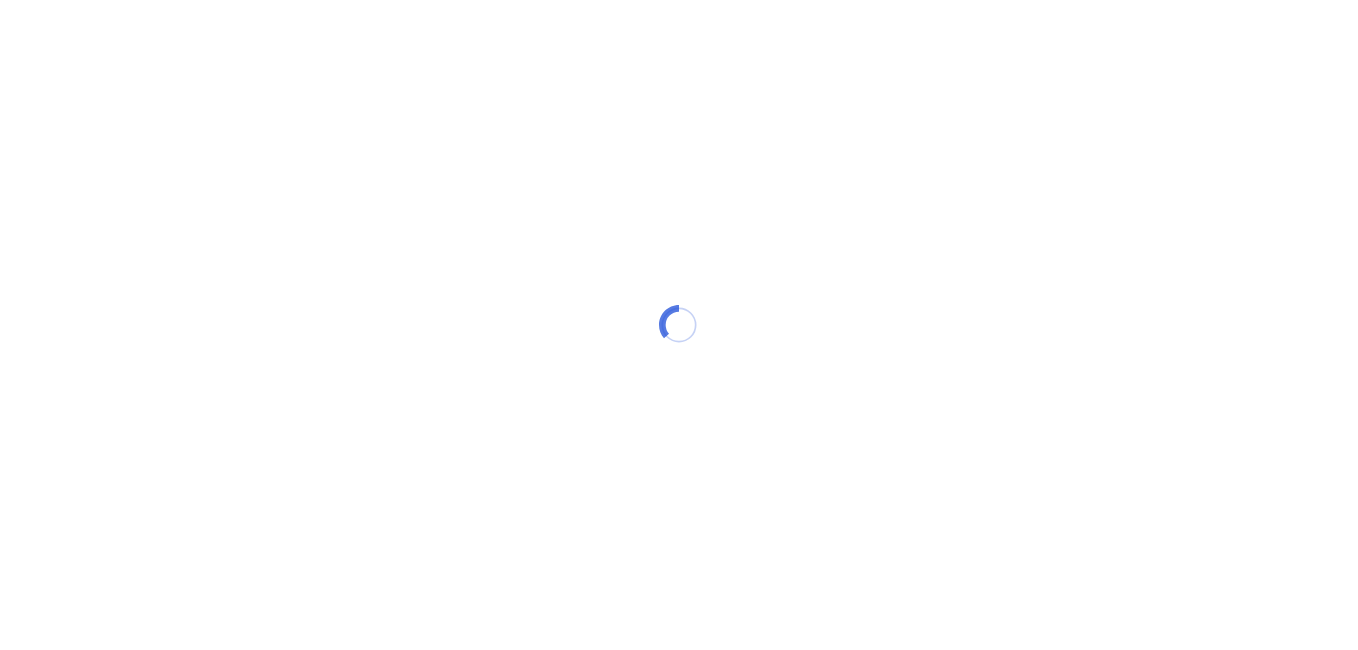 scroll, scrollTop: 0, scrollLeft: 0, axis: both 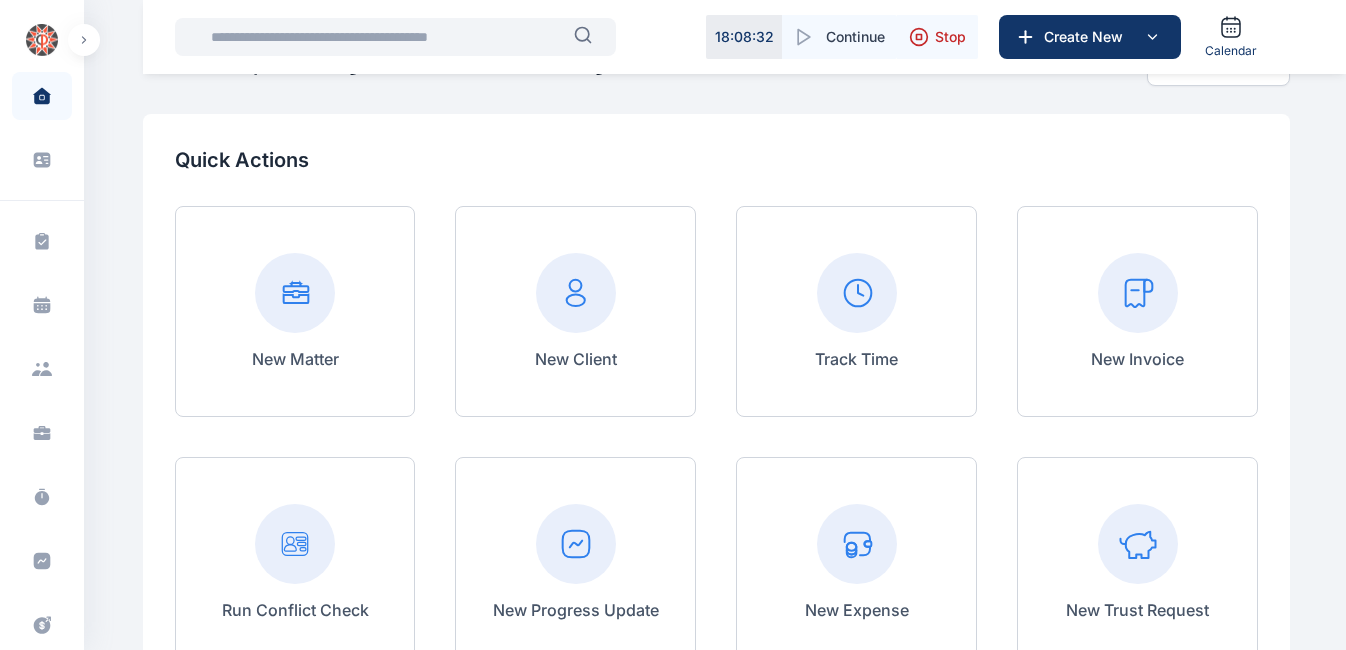 click 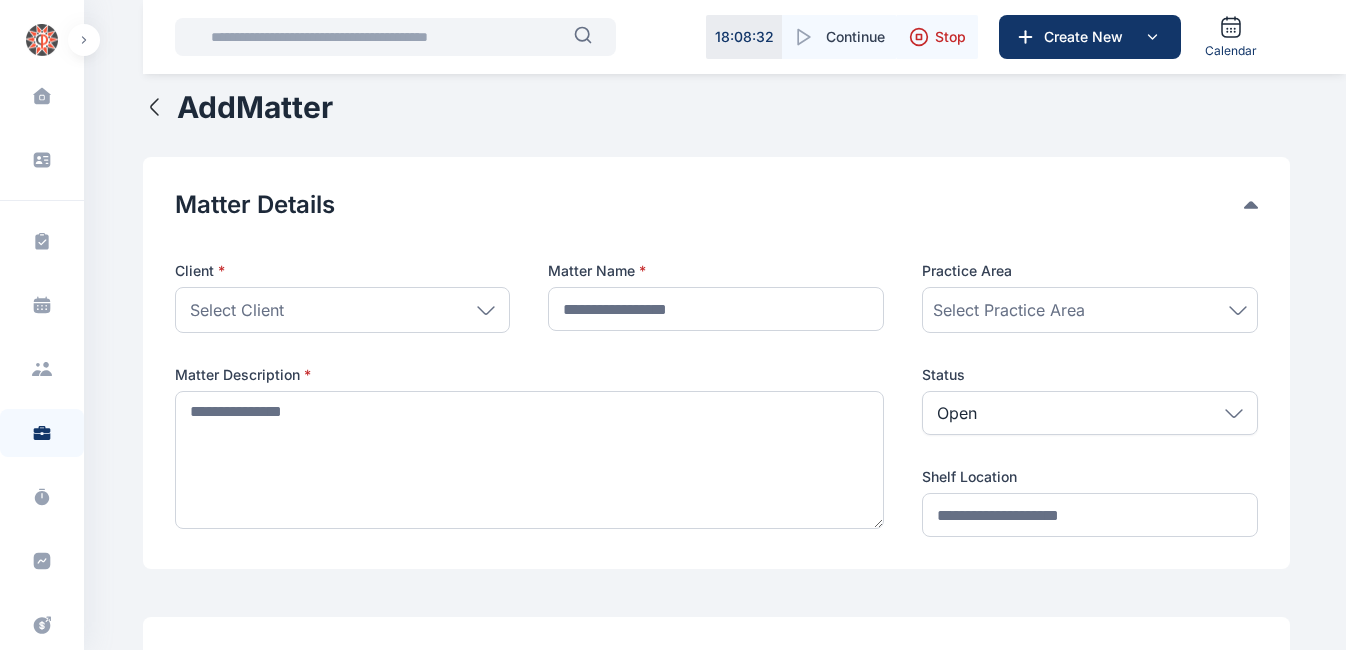 scroll, scrollTop: 6, scrollLeft: 0, axis: vertical 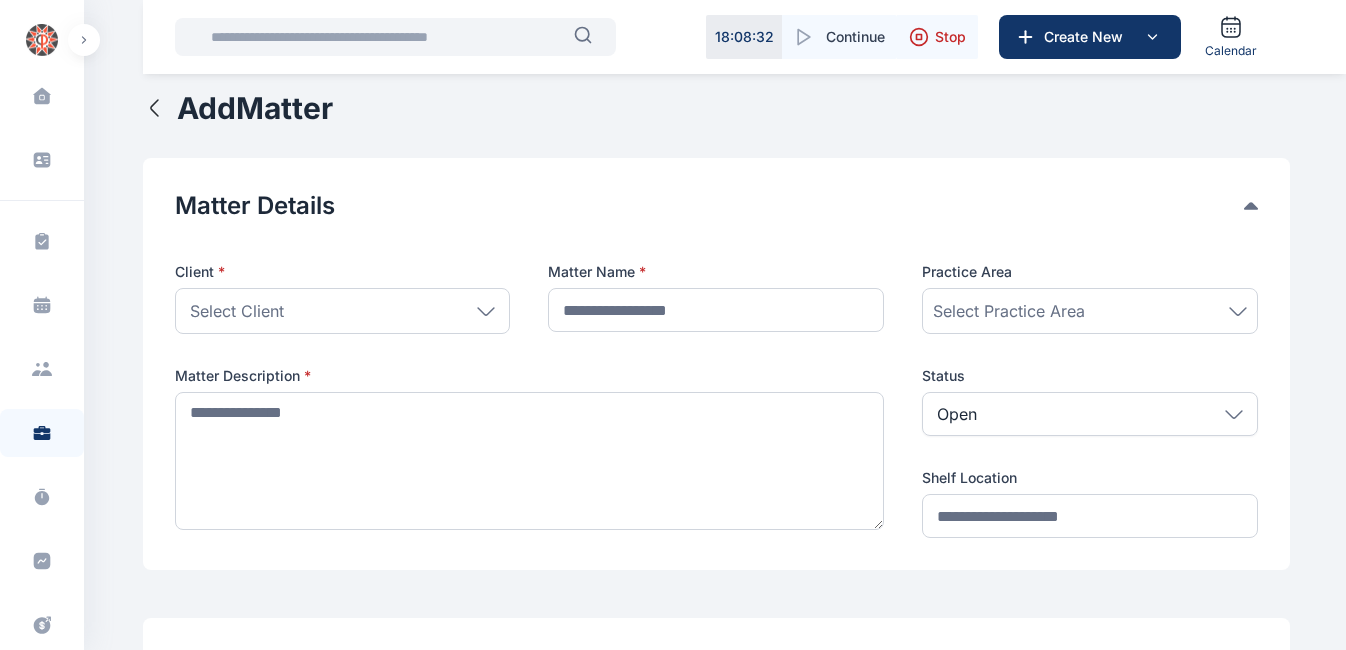 click on "Client   *" at bounding box center [343, 272] 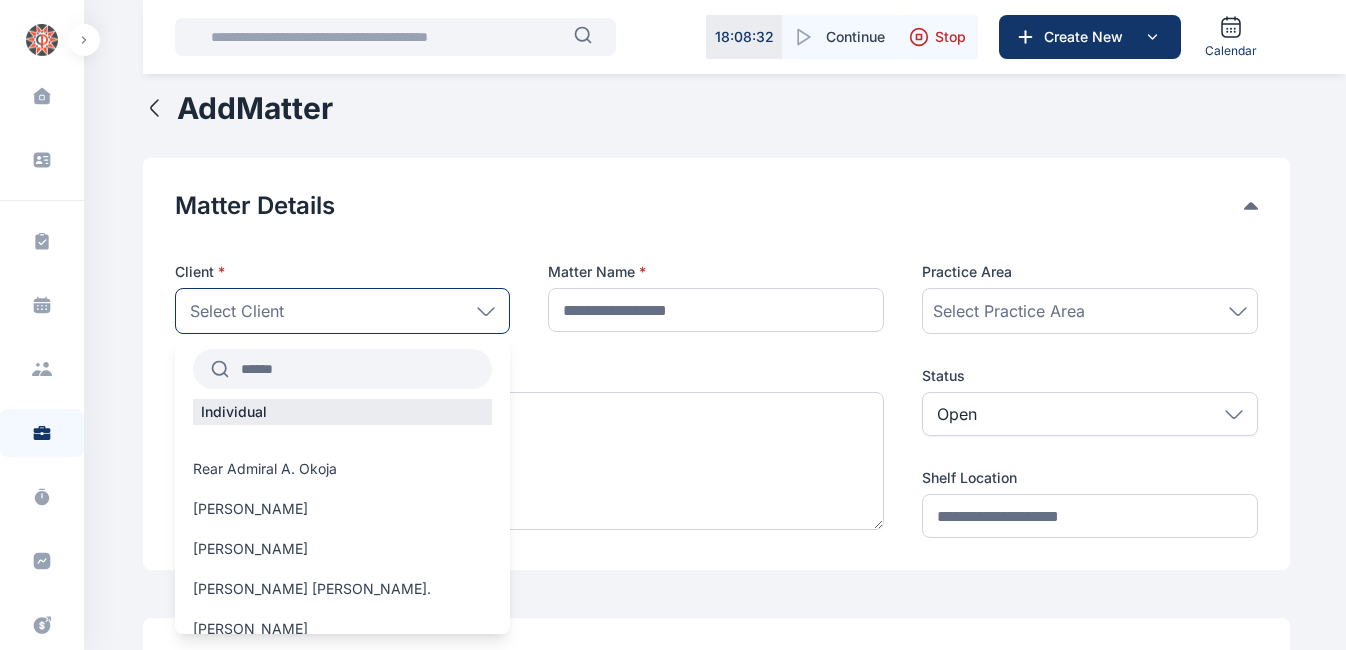click at bounding box center [361, 369] 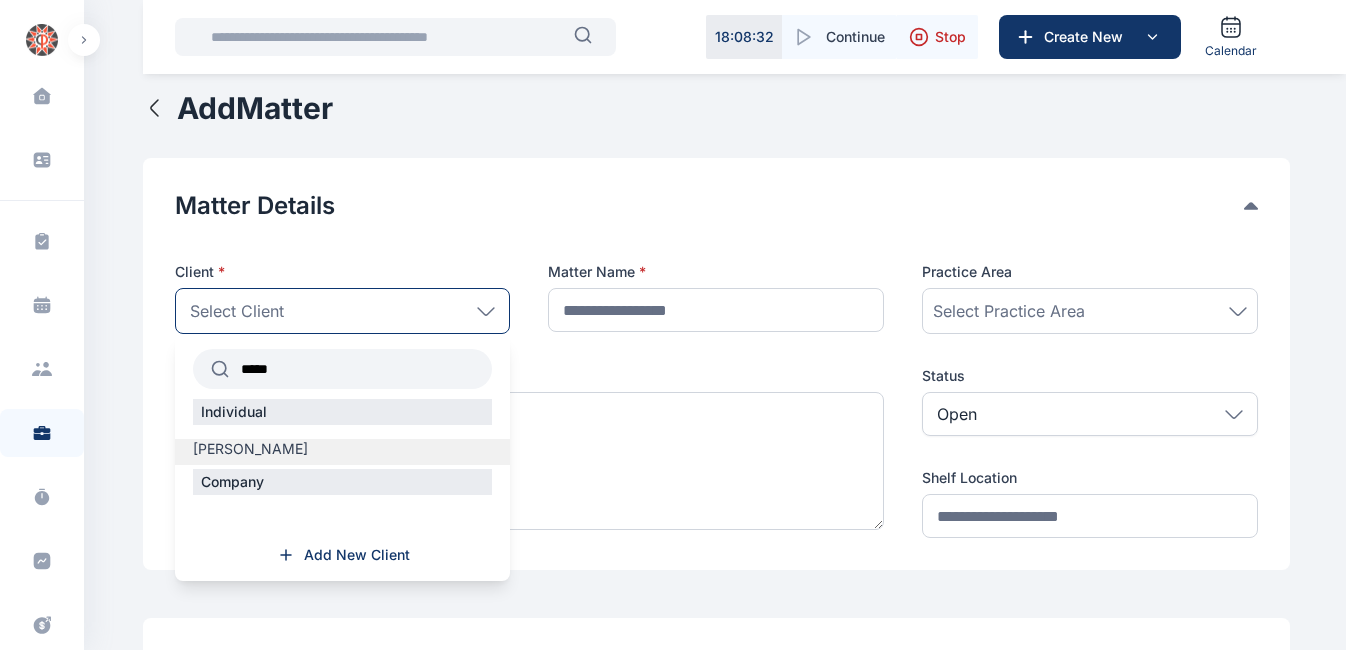 type on "*****" 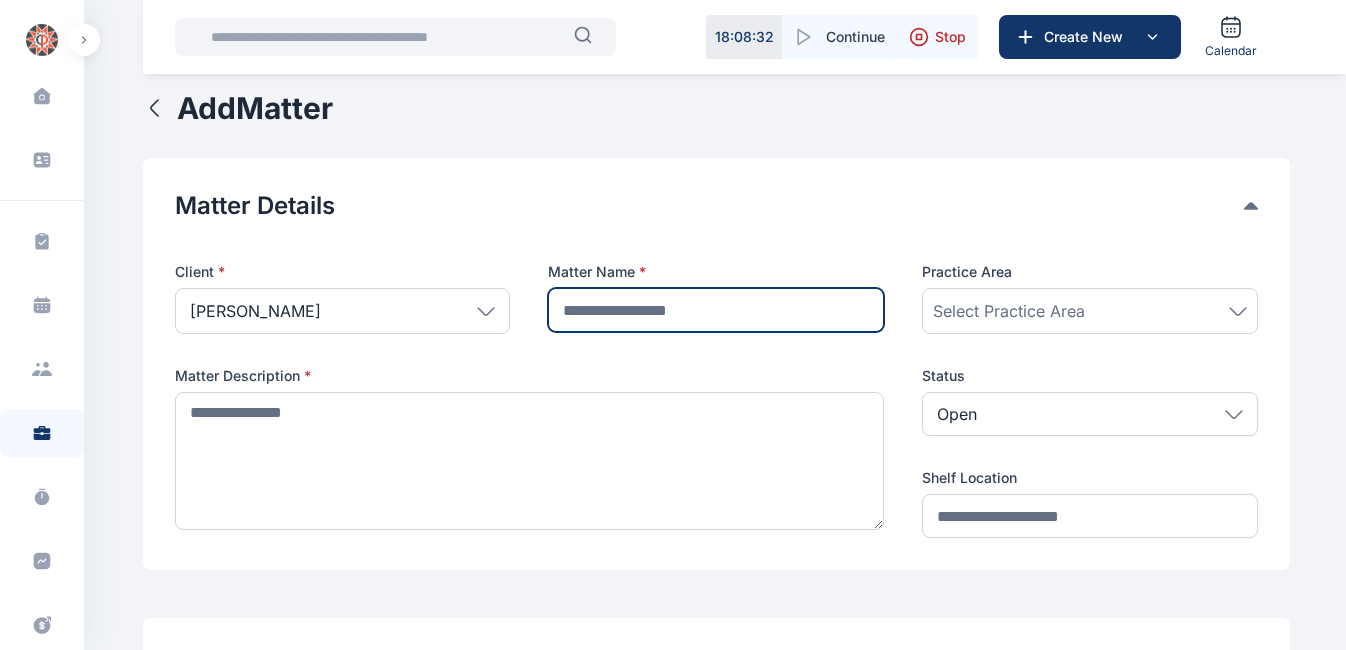 click at bounding box center (716, 310) 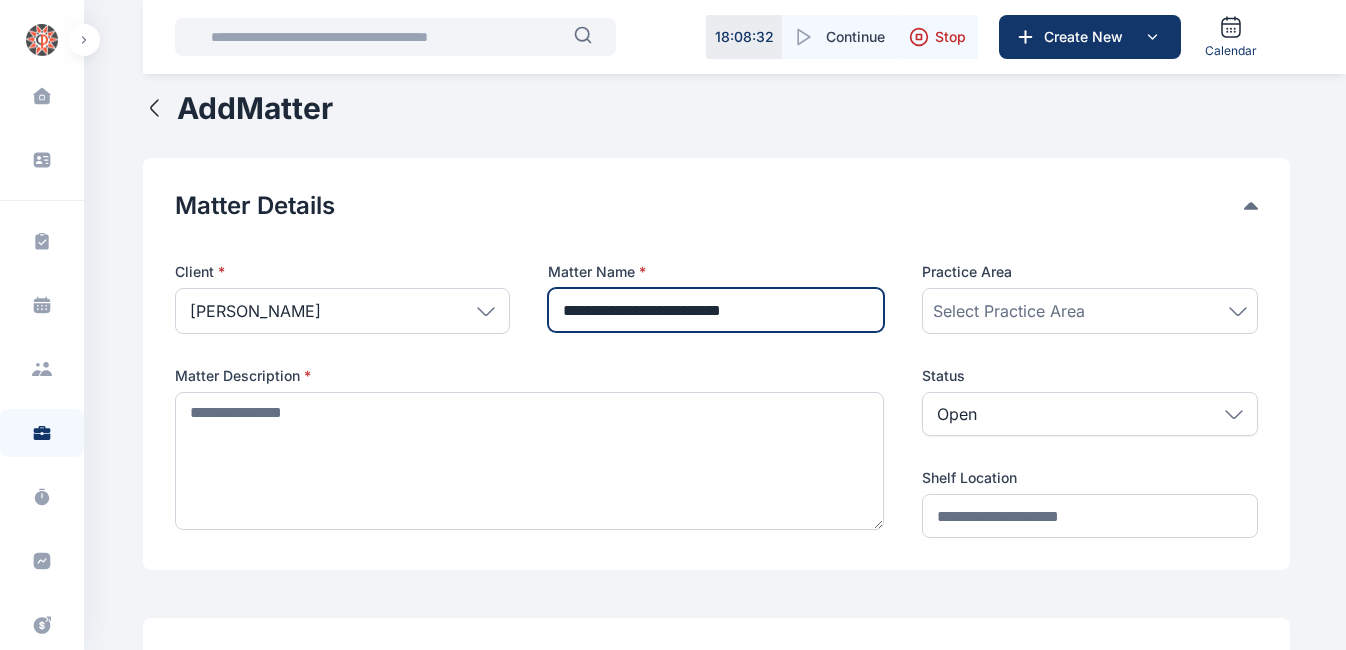 type on "**********" 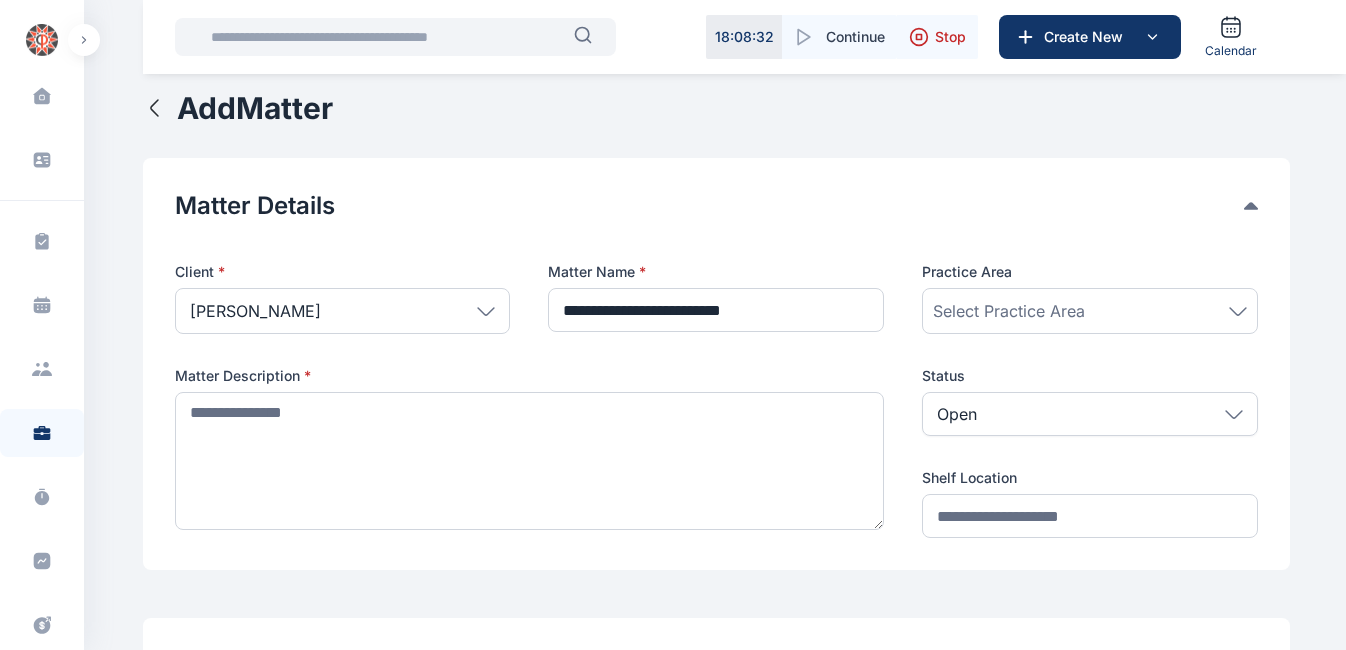 click at bounding box center [386, 37] 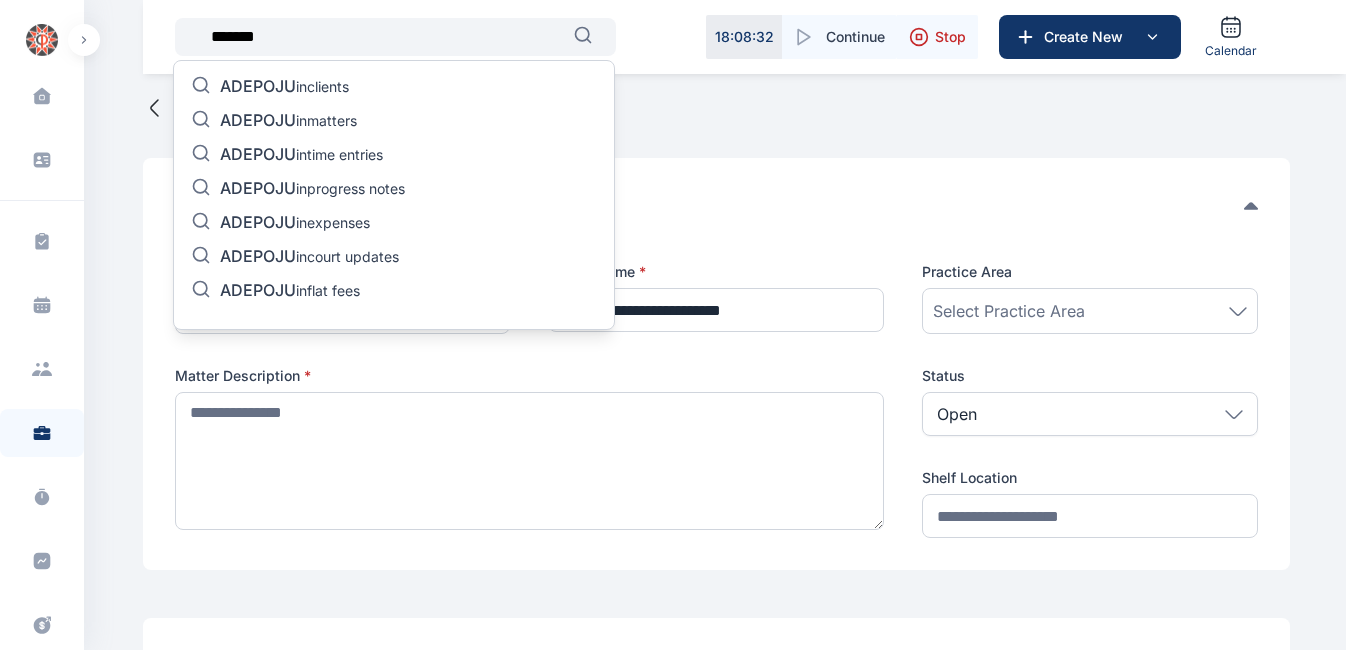 type on "*******" 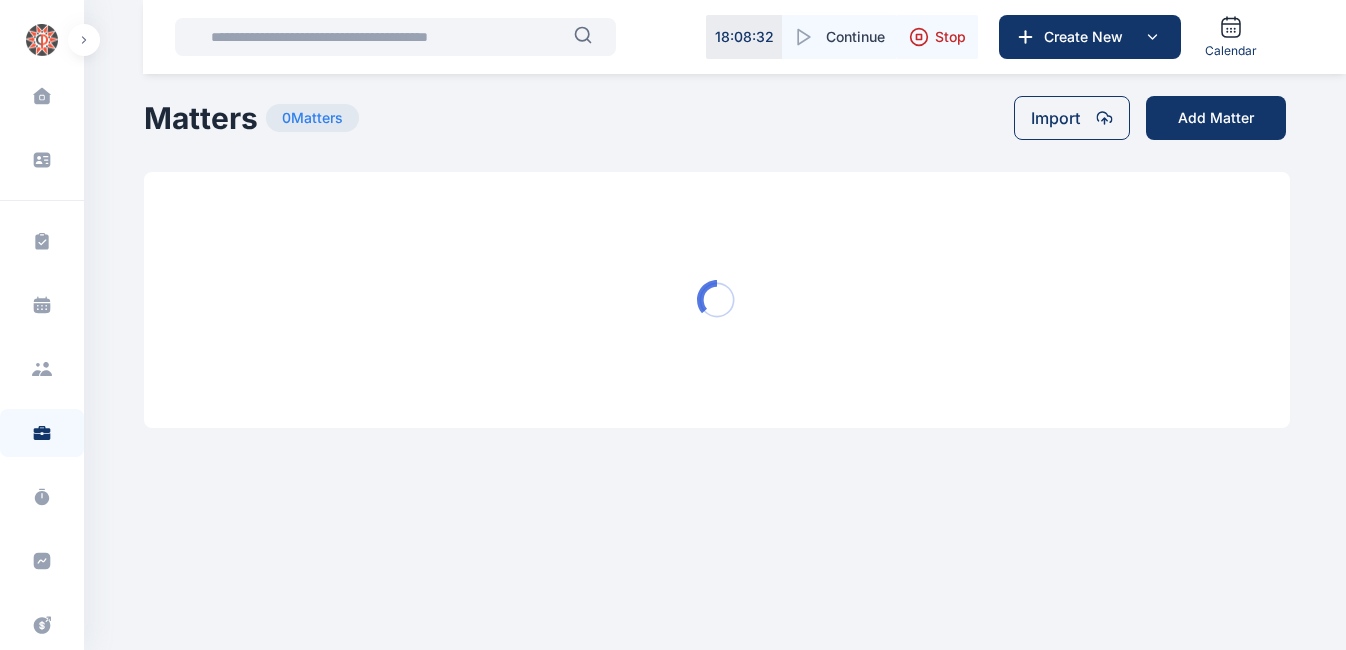 scroll, scrollTop: 0, scrollLeft: 0, axis: both 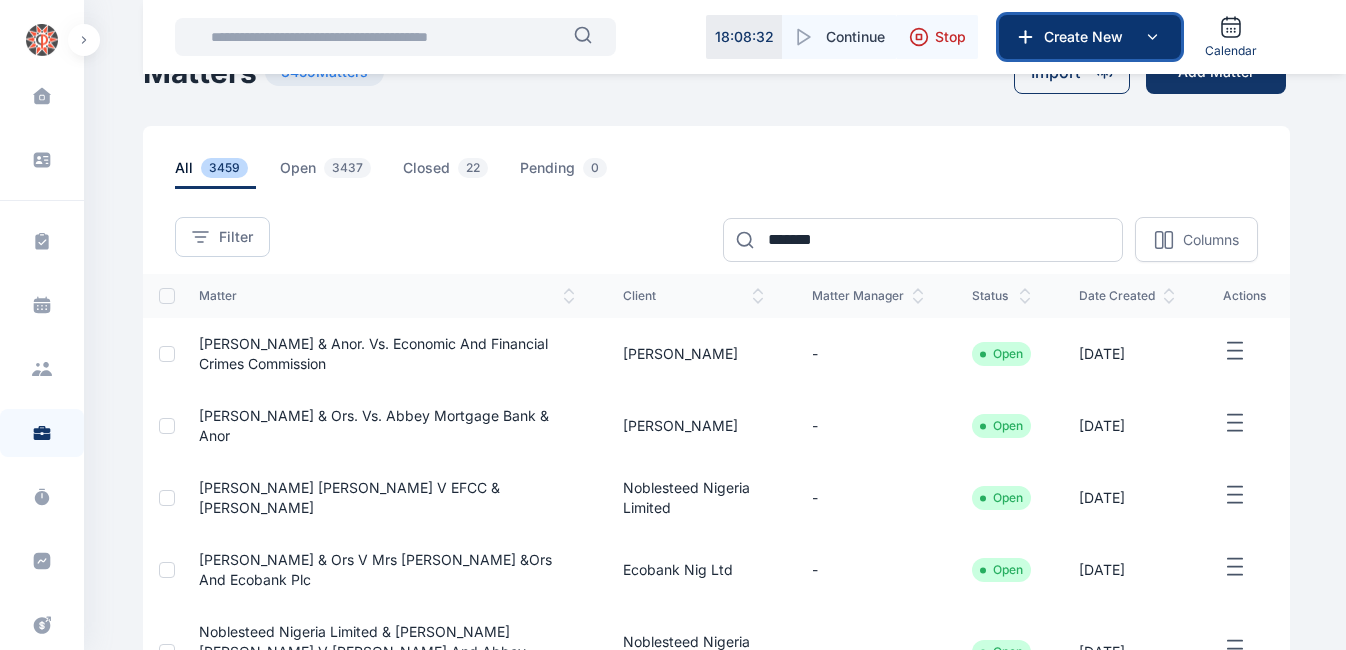click on "Create New" at bounding box center [1088, 37] 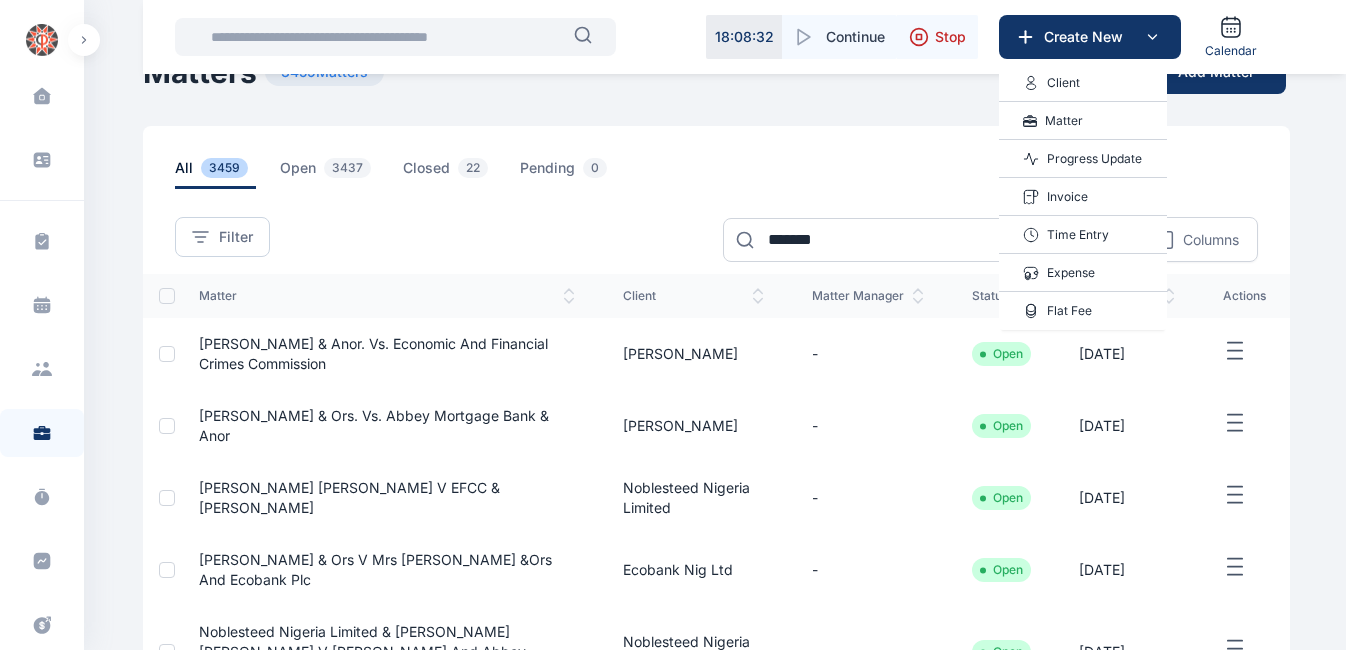 click on "Matter" at bounding box center (1064, 121) 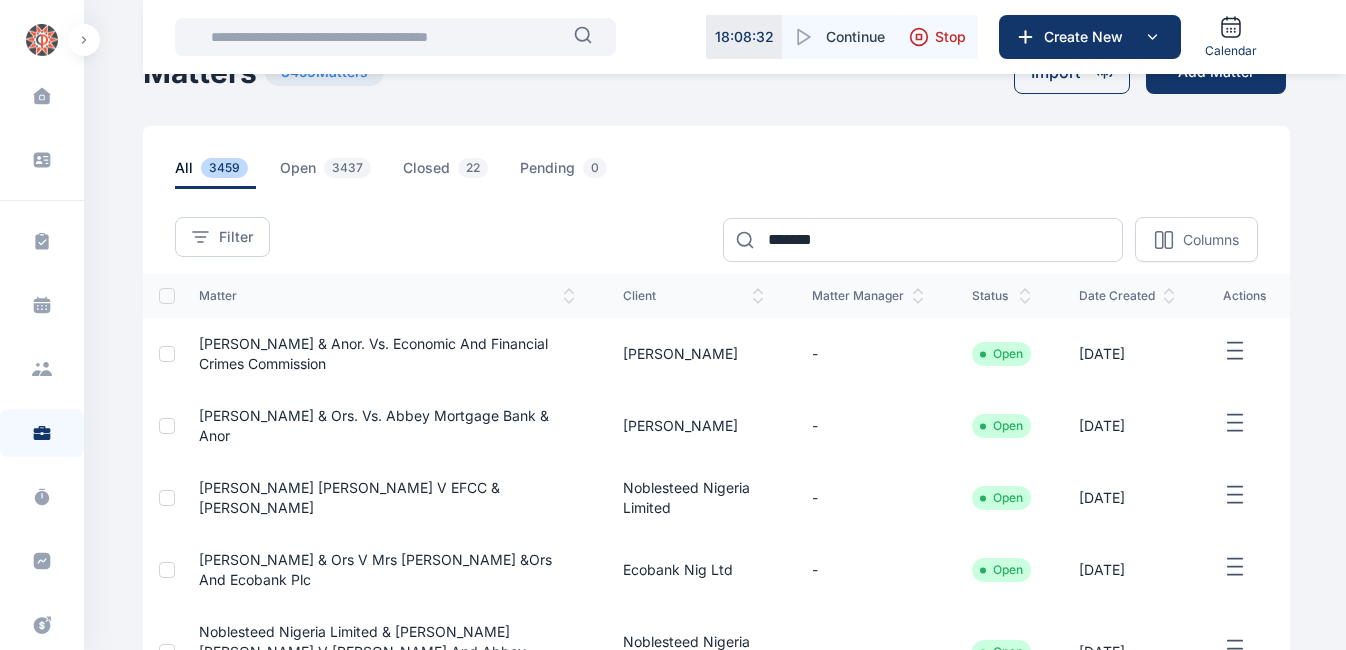 scroll, scrollTop: 0, scrollLeft: 0, axis: both 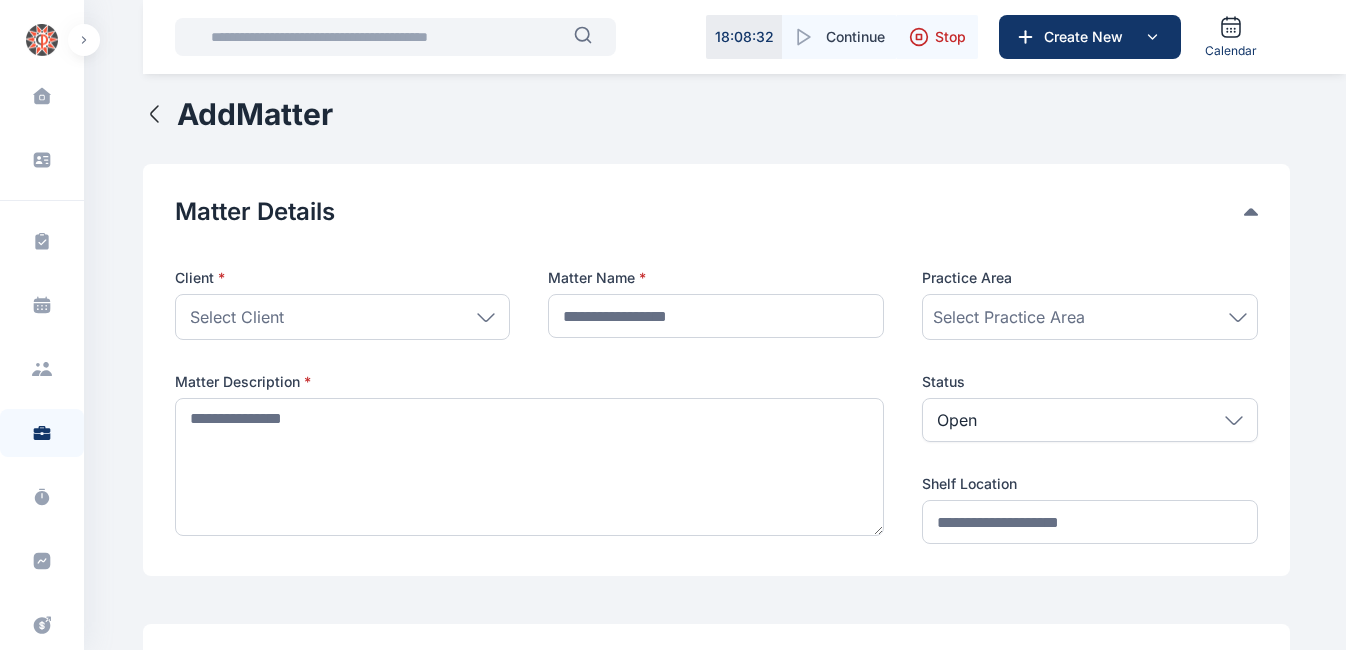 click on "Select Client" at bounding box center [343, 317] 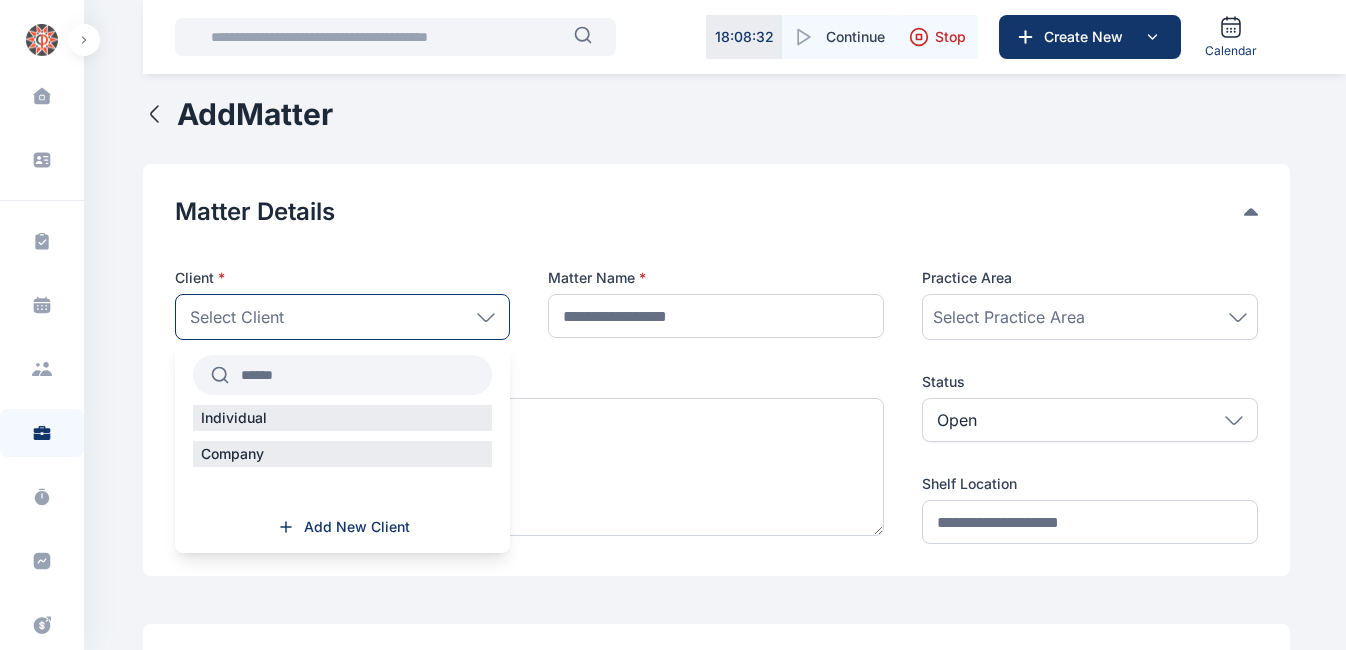 click at bounding box center (361, 375) 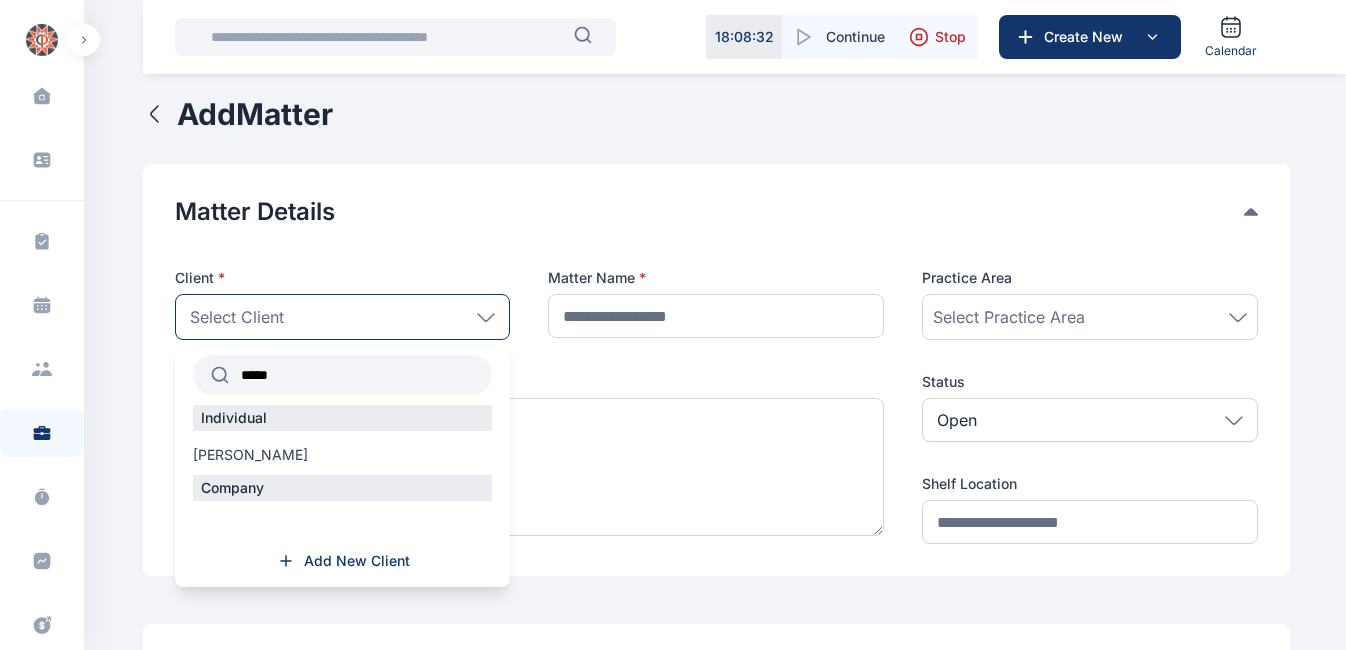type on "*****" 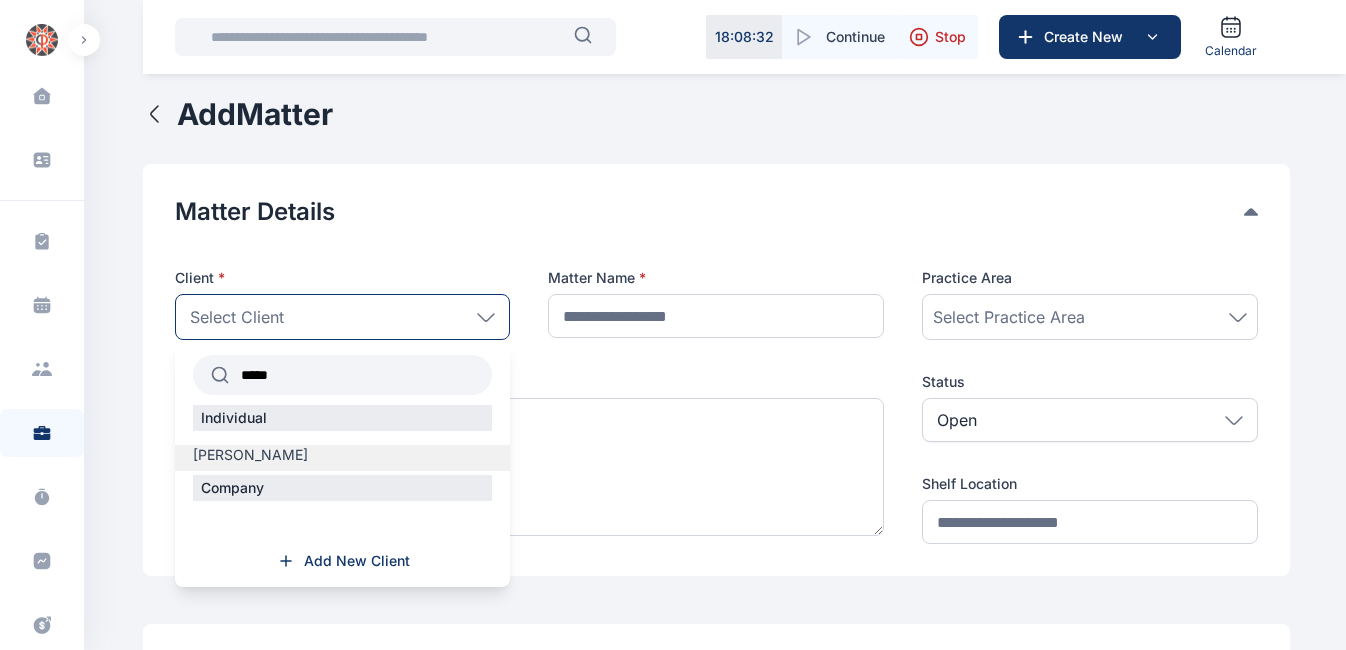 click on "[PERSON_NAME]" at bounding box center (250, 455) 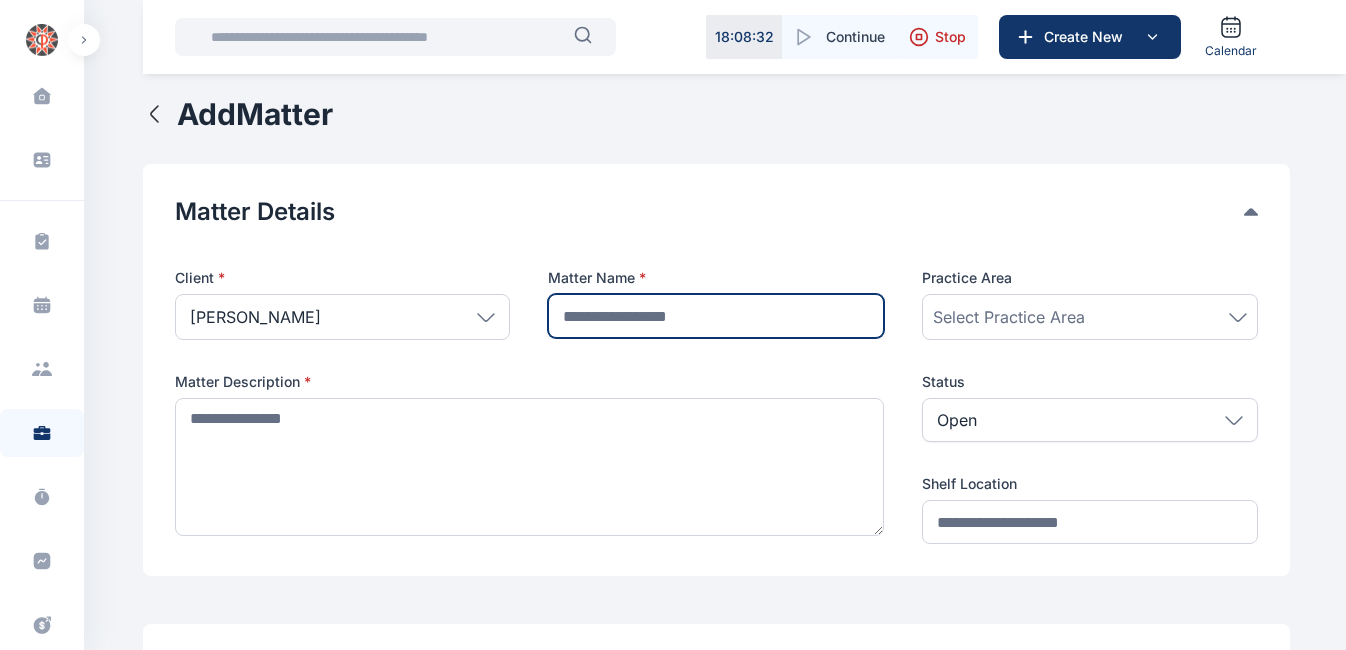 click at bounding box center (716, 316) 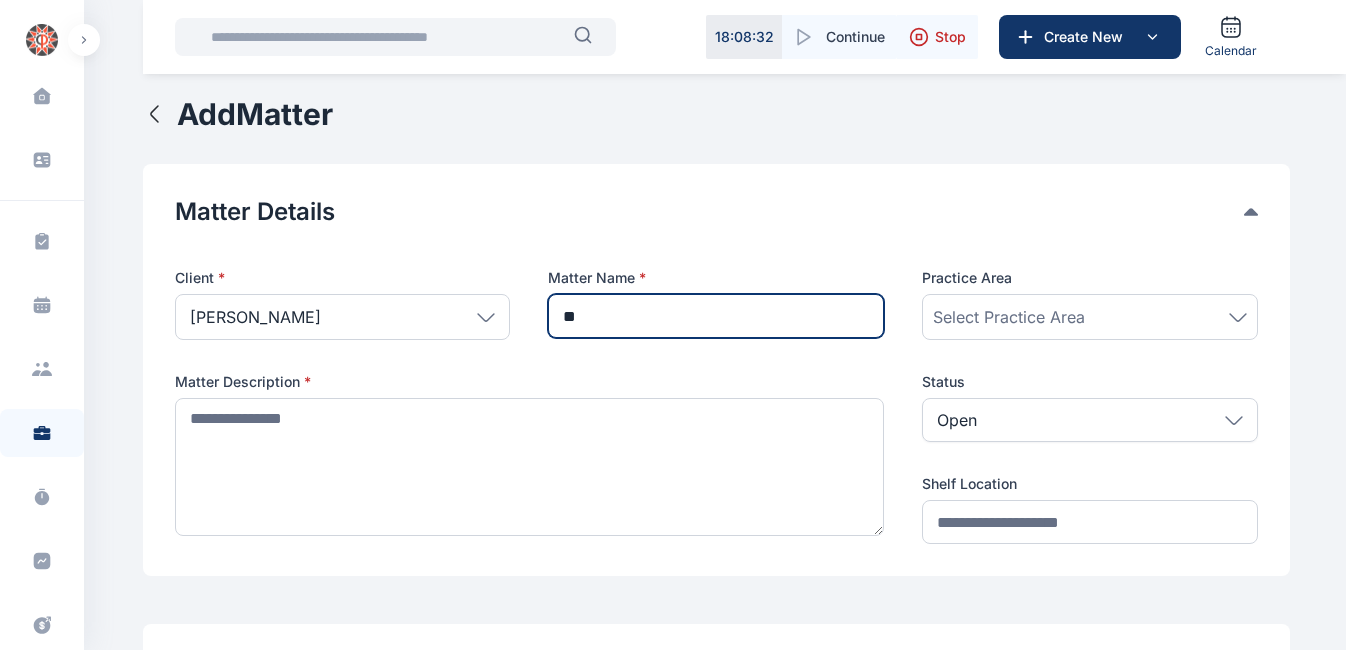type on "*" 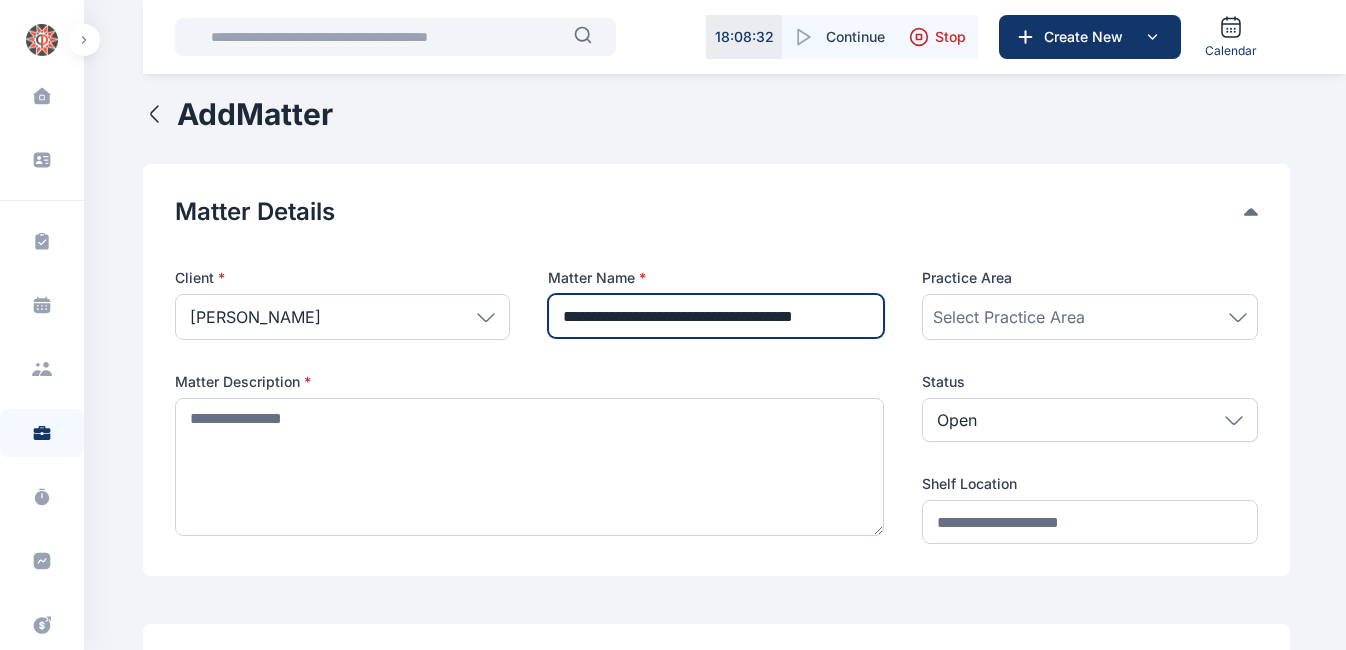 scroll, scrollTop: 0, scrollLeft: 17, axis: horizontal 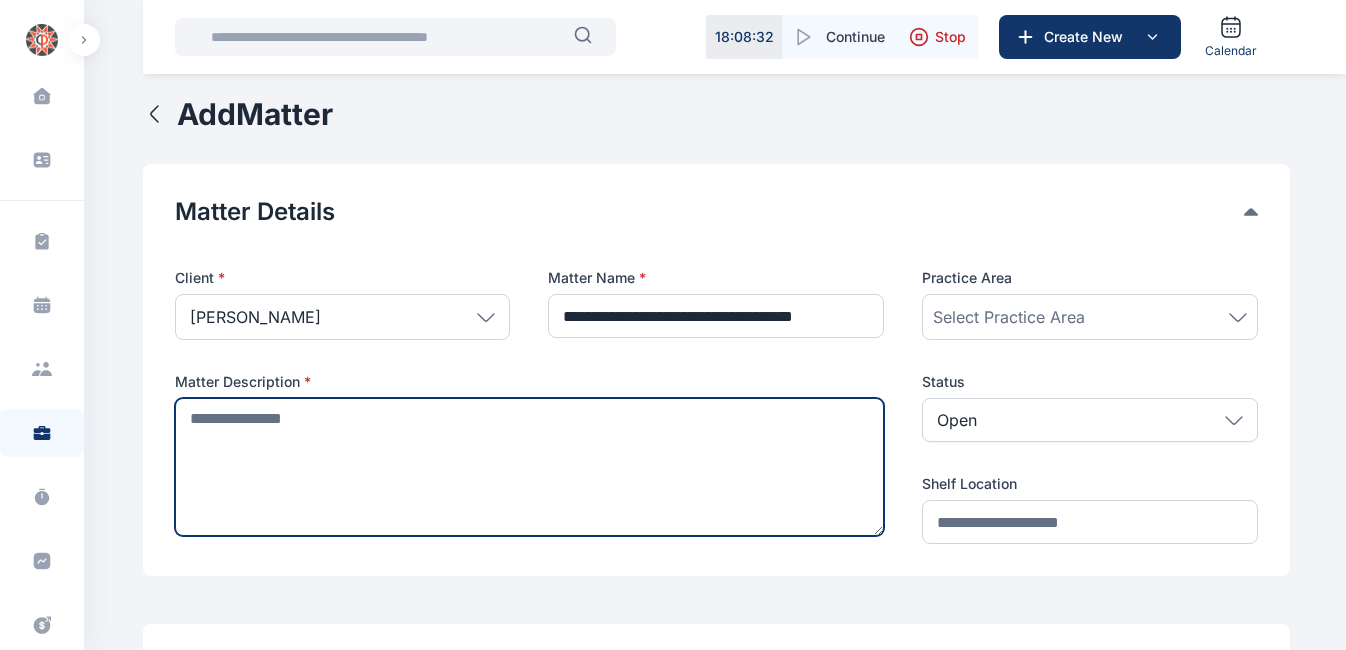 click at bounding box center (530, 467) 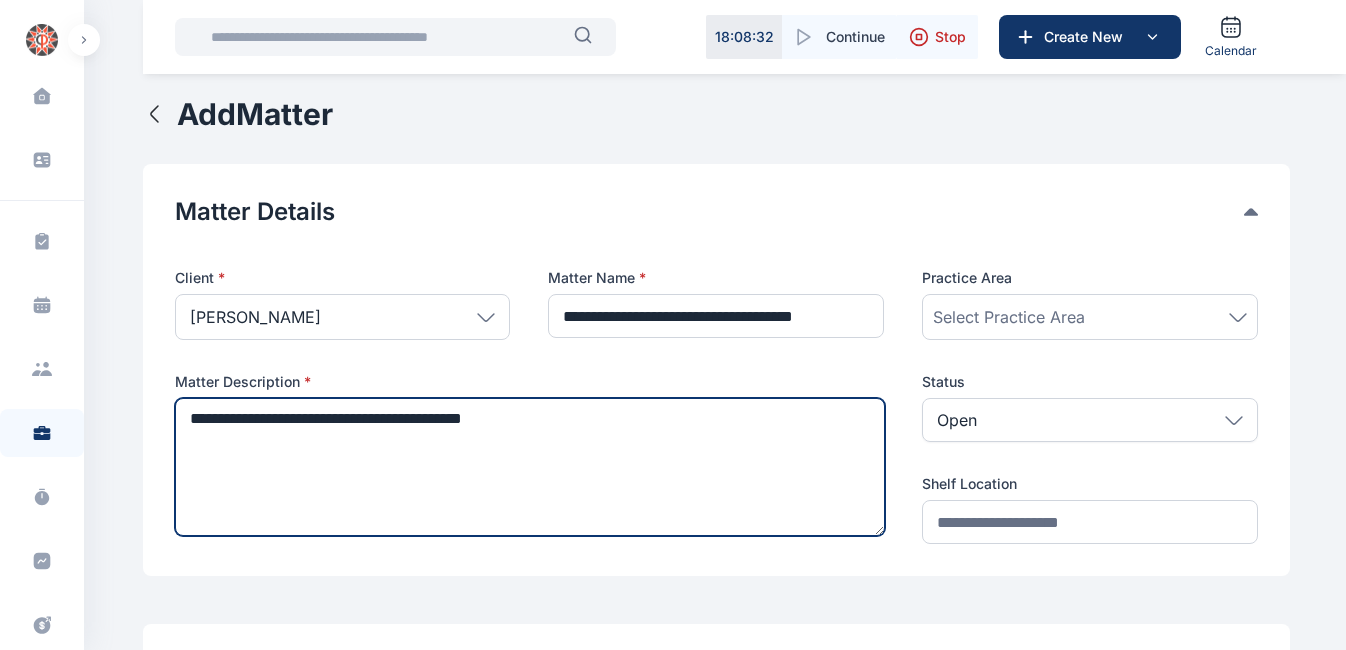 type on "**********" 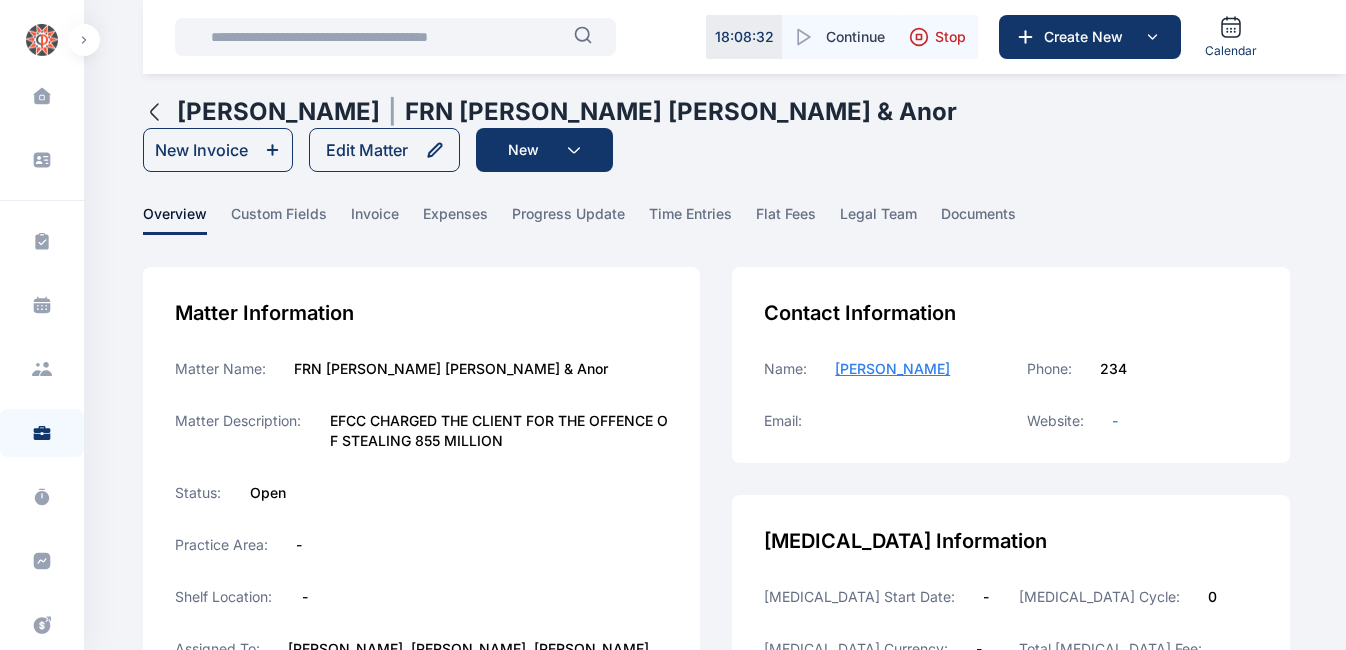 scroll, scrollTop: 0, scrollLeft: 0, axis: both 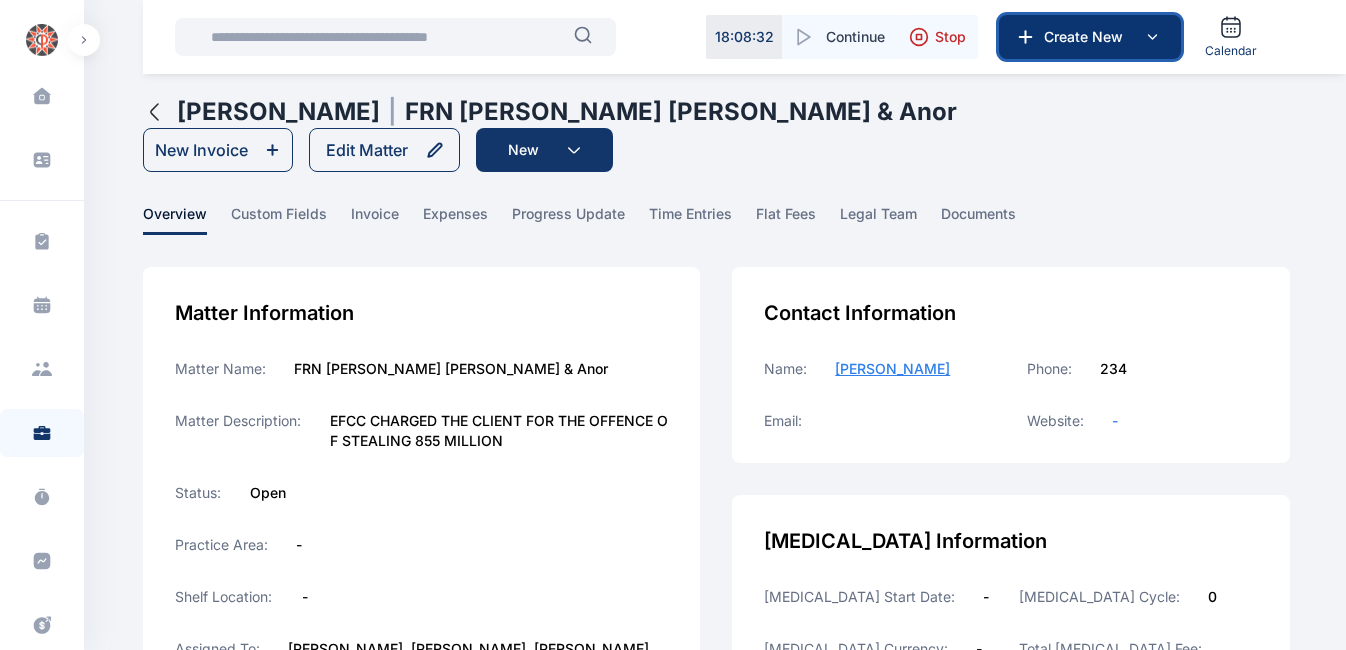 click on "Create New" at bounding box center [1090, 37] 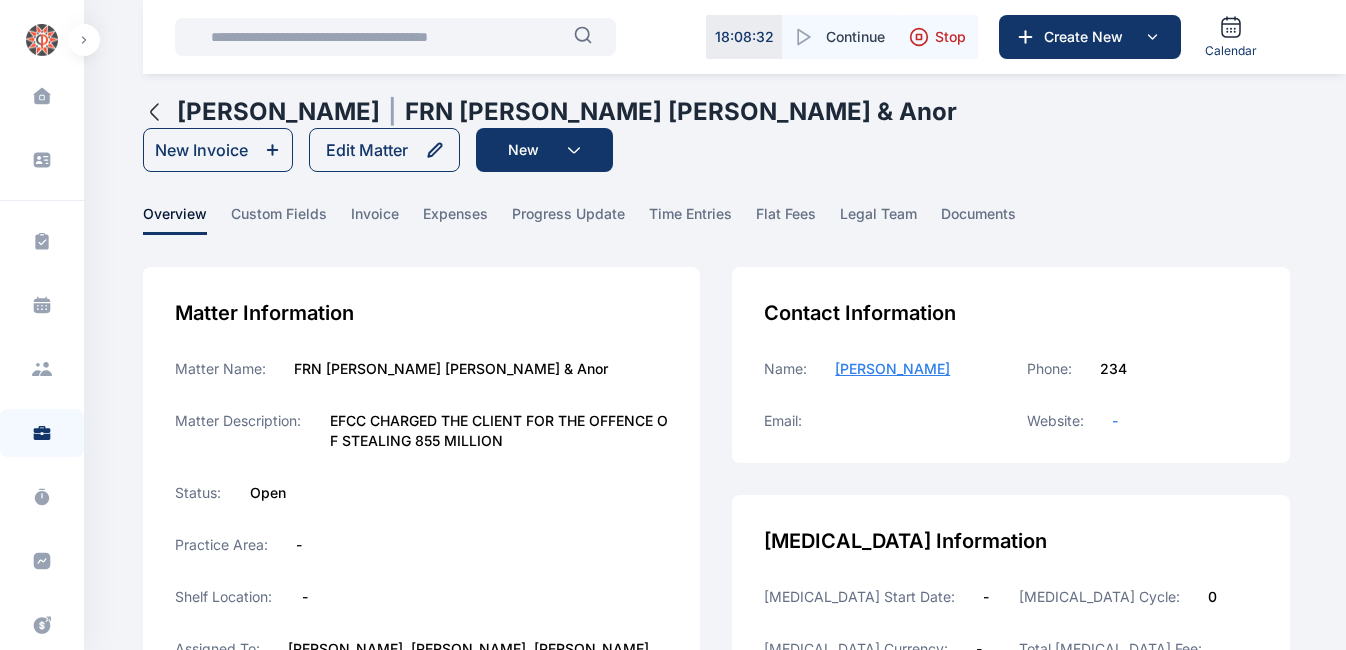 click on "Task Management task management Calendar calendar Client clients Matter matter Time Entries time entries Progress Update progress update Expense & Request expense & request Billing billing Documents documents Accounting accounting Metrics more" at bounding box center [42, 552] 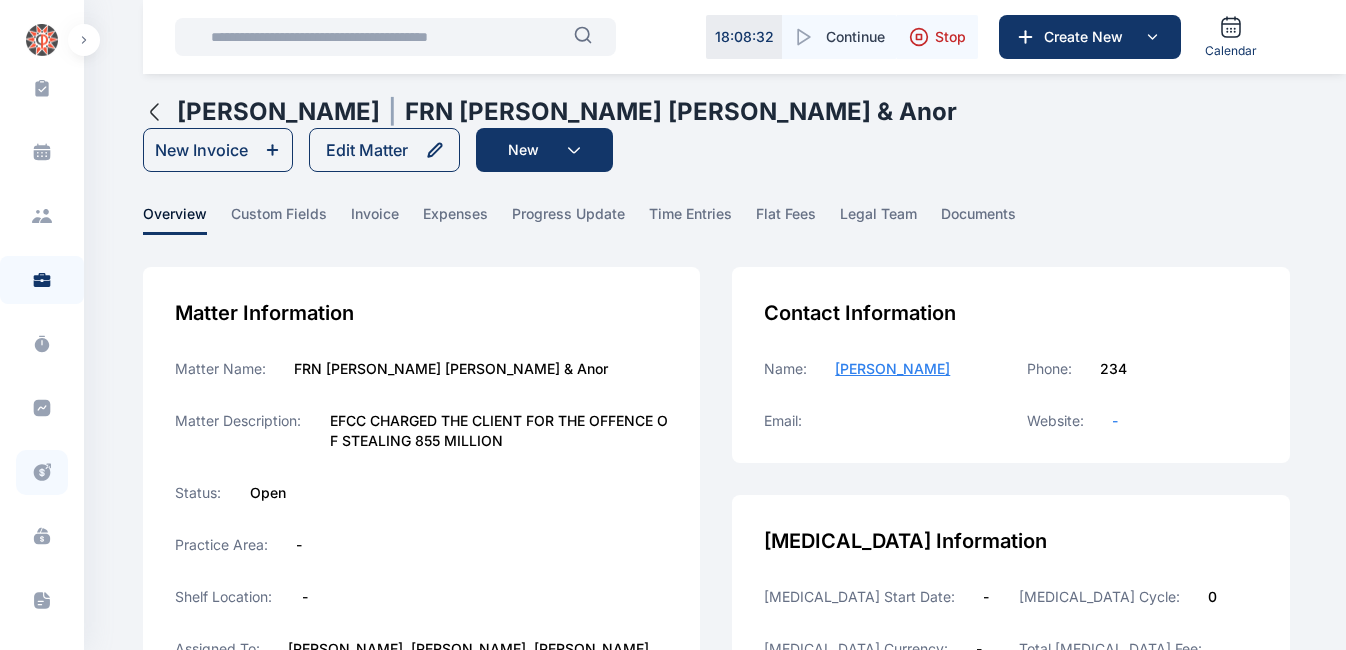 scroll, scrollTop: 157, scrollLeft: 0, axis: vertical 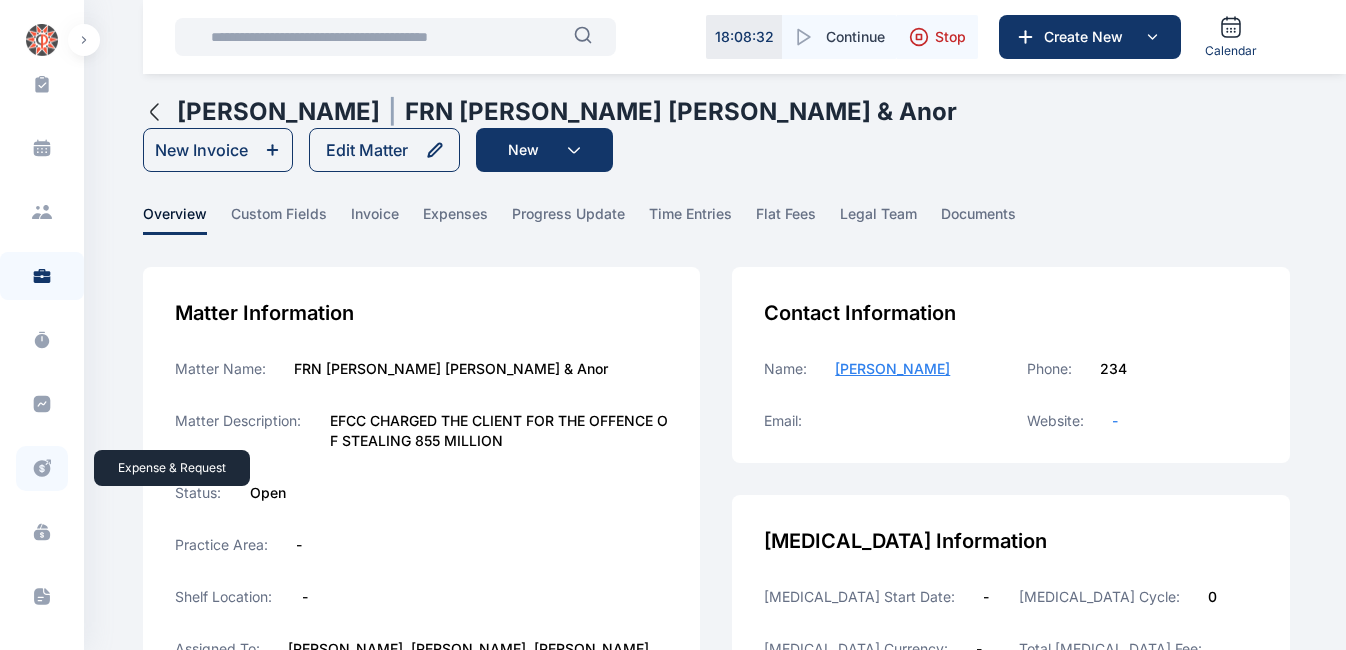 click 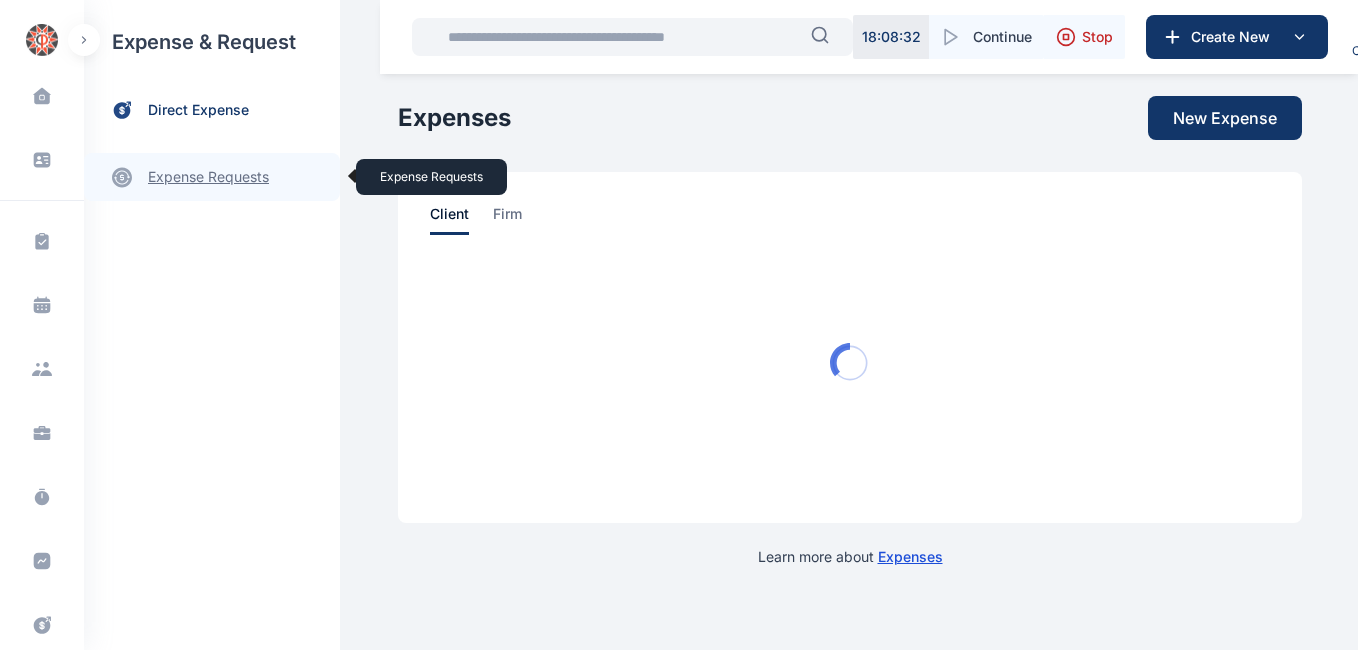 click on "expense requests expense requests" at bounding box center (212, 177) 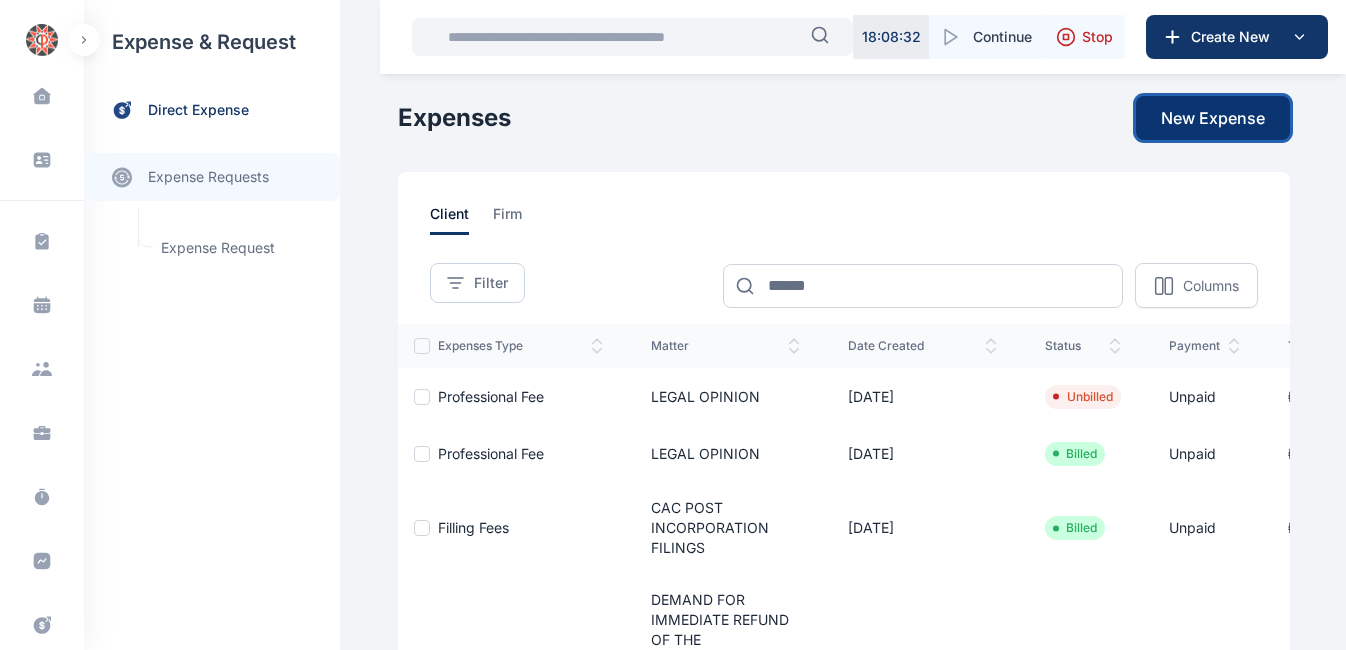 click on "New Expense" at bounding box center [1213, 118] 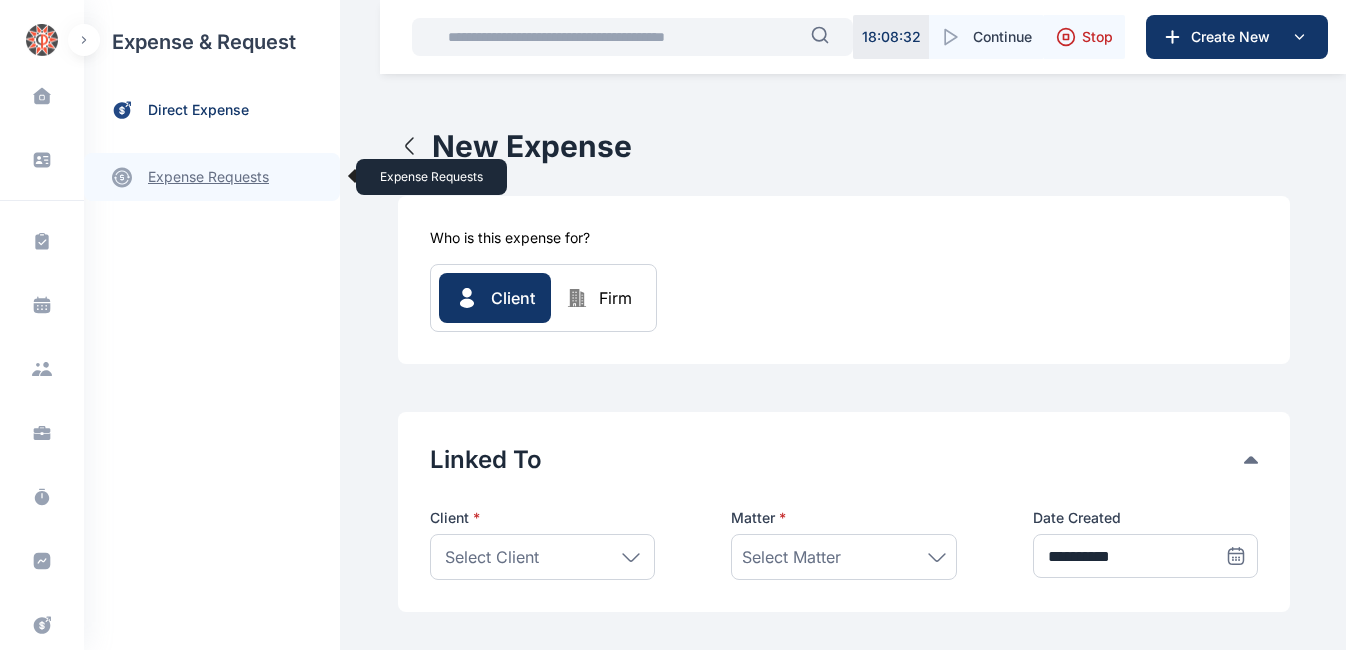 click on "expense requests expense requests" at bounding box center (212, 177) 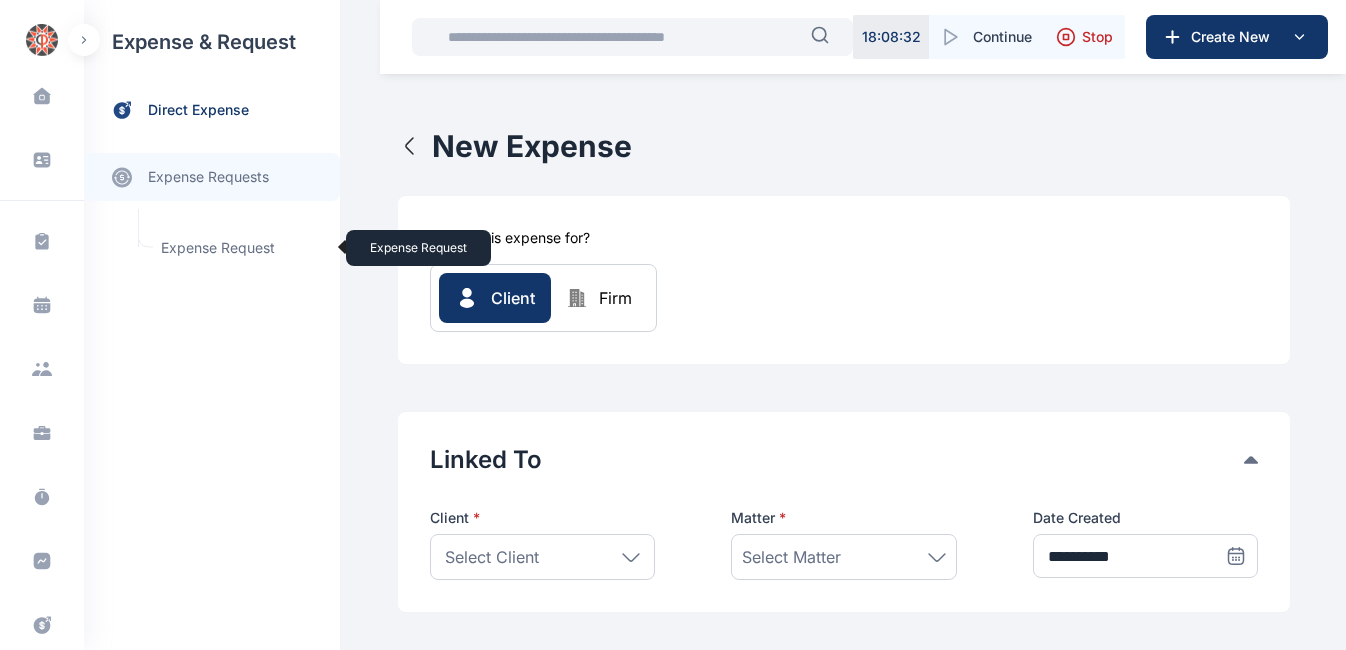 click on "Expense Request Expense Request" at bounding box center (239, 248) 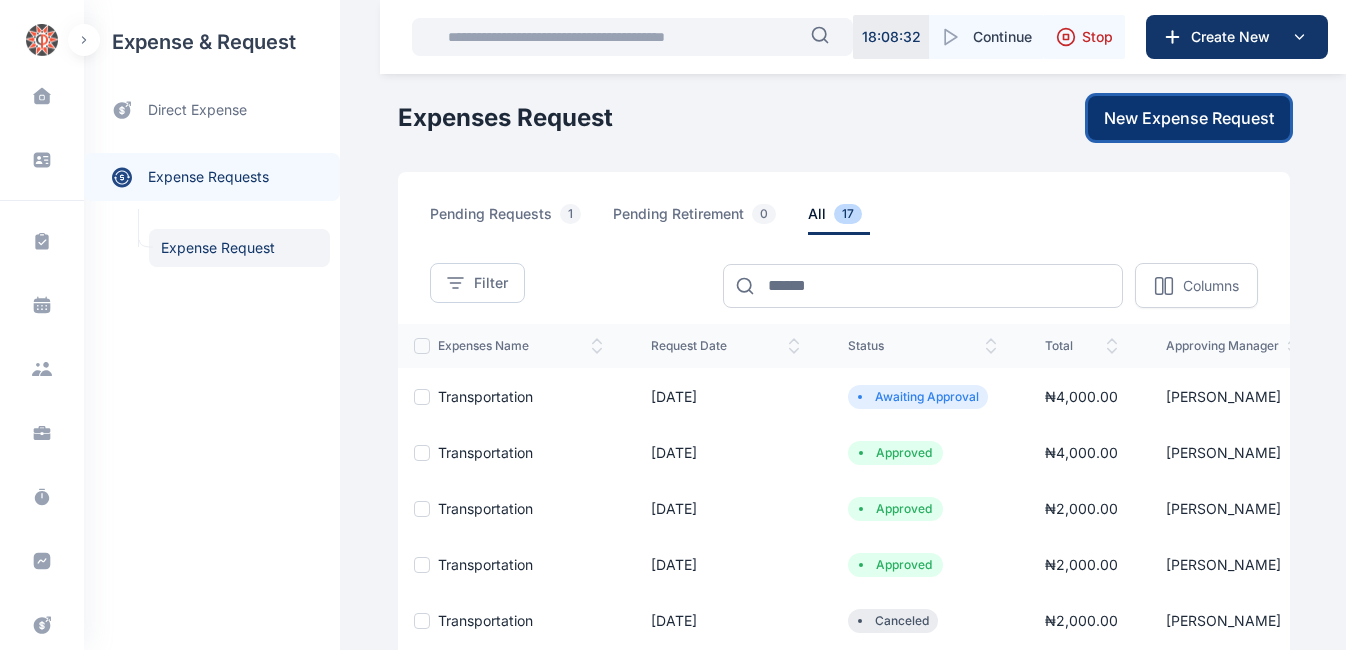 click on "New Expense Request" at bounding box center (1189, 118) 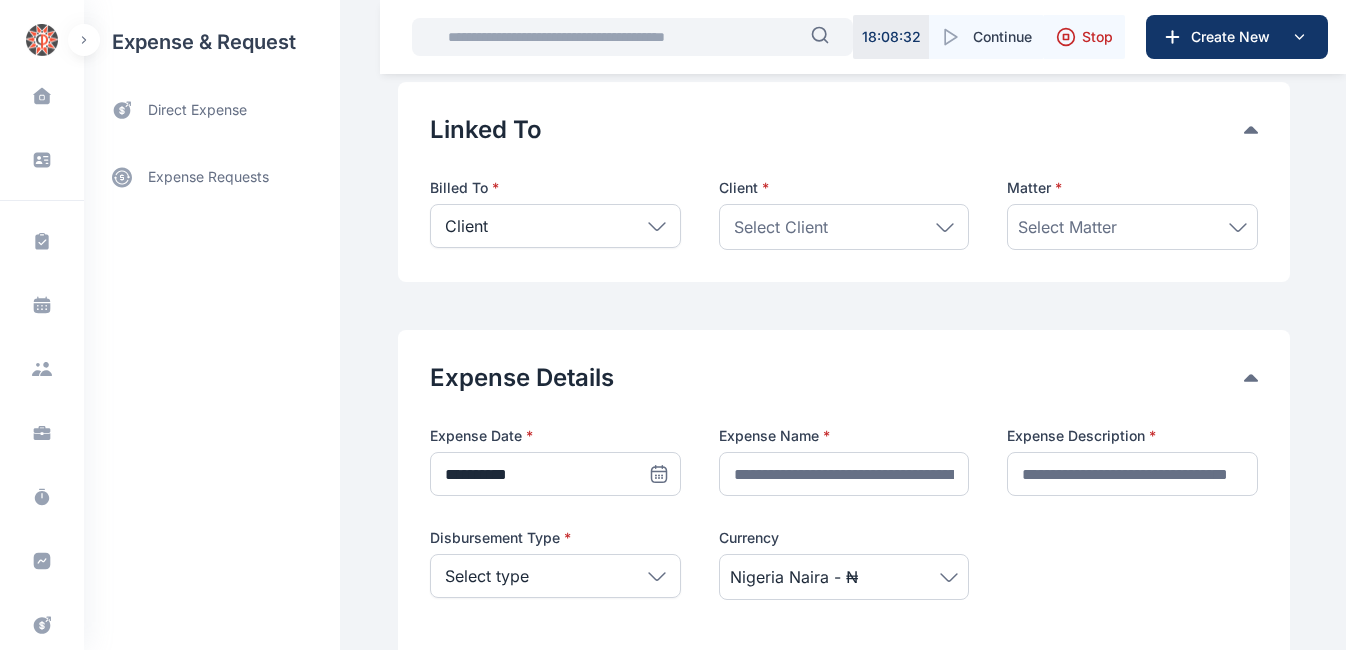 scroll, scrollTop: 107, scrollLeft: 0, axis: vertical 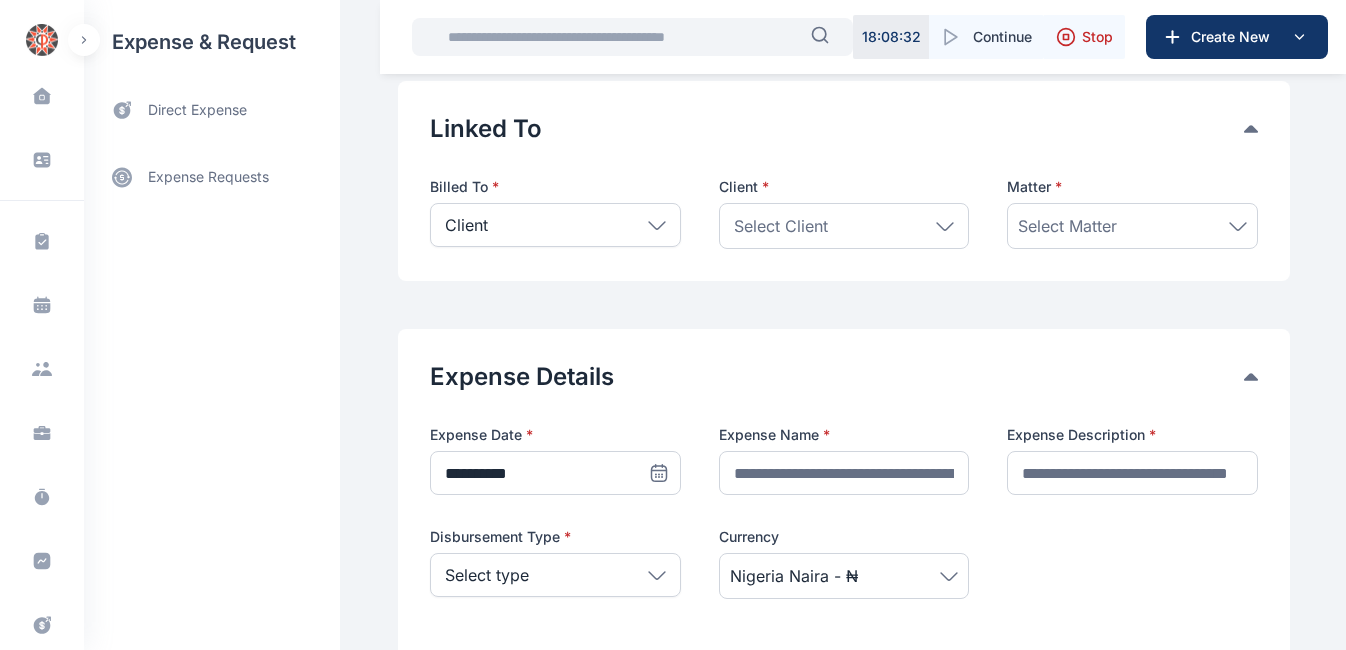 click on "Client" at bounding box center [555, 225] 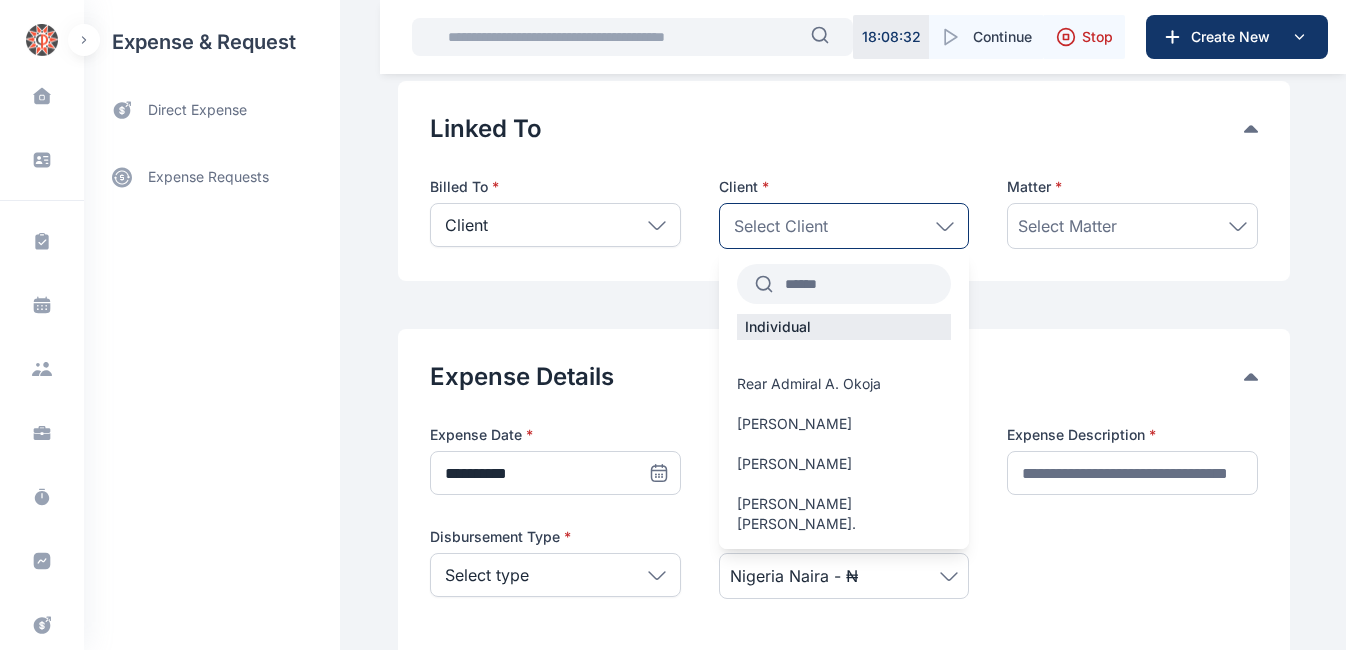 click on "Select Client" at bounding box center [781, 226] 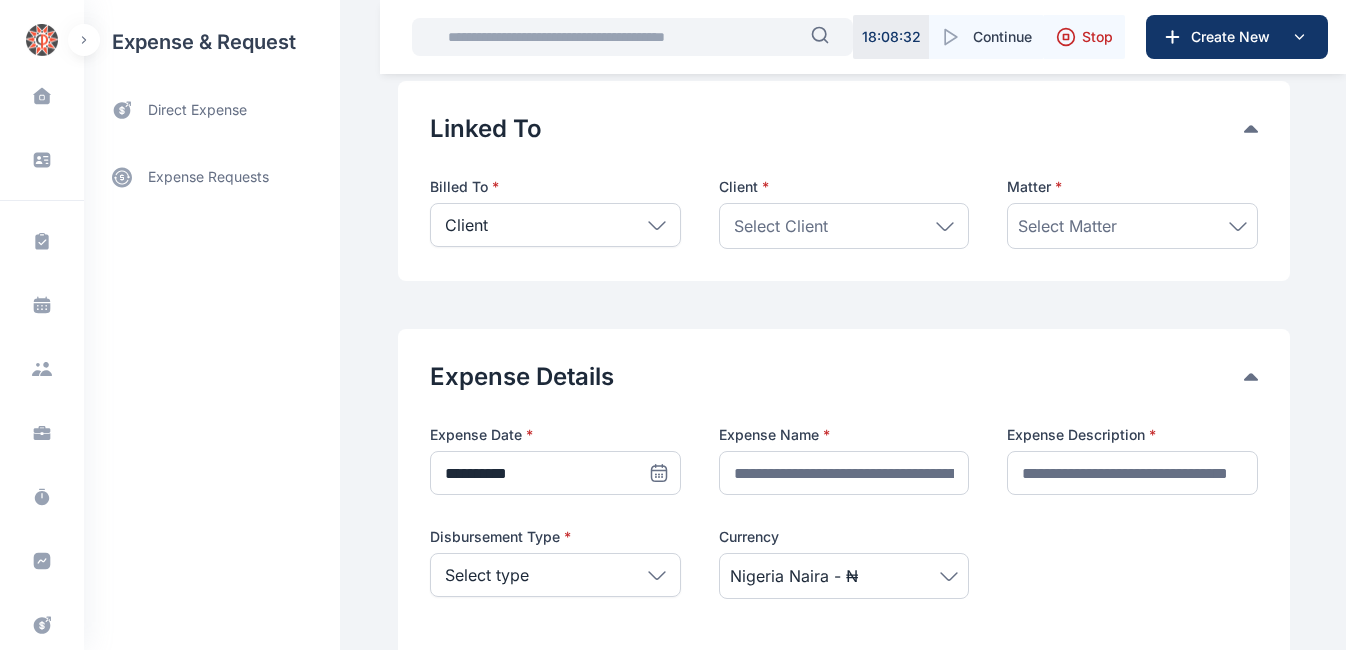 click on "Select Client" at bounding box center [781, 226] 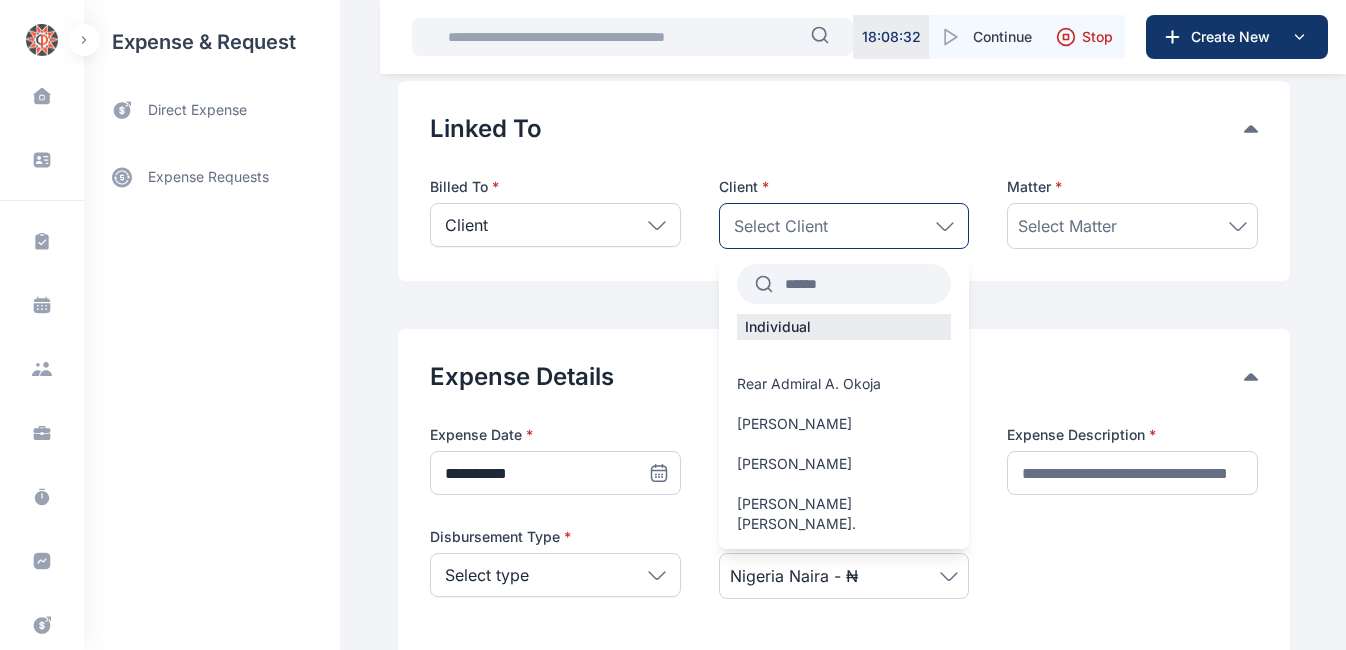 click at bounding box center (862, 284) 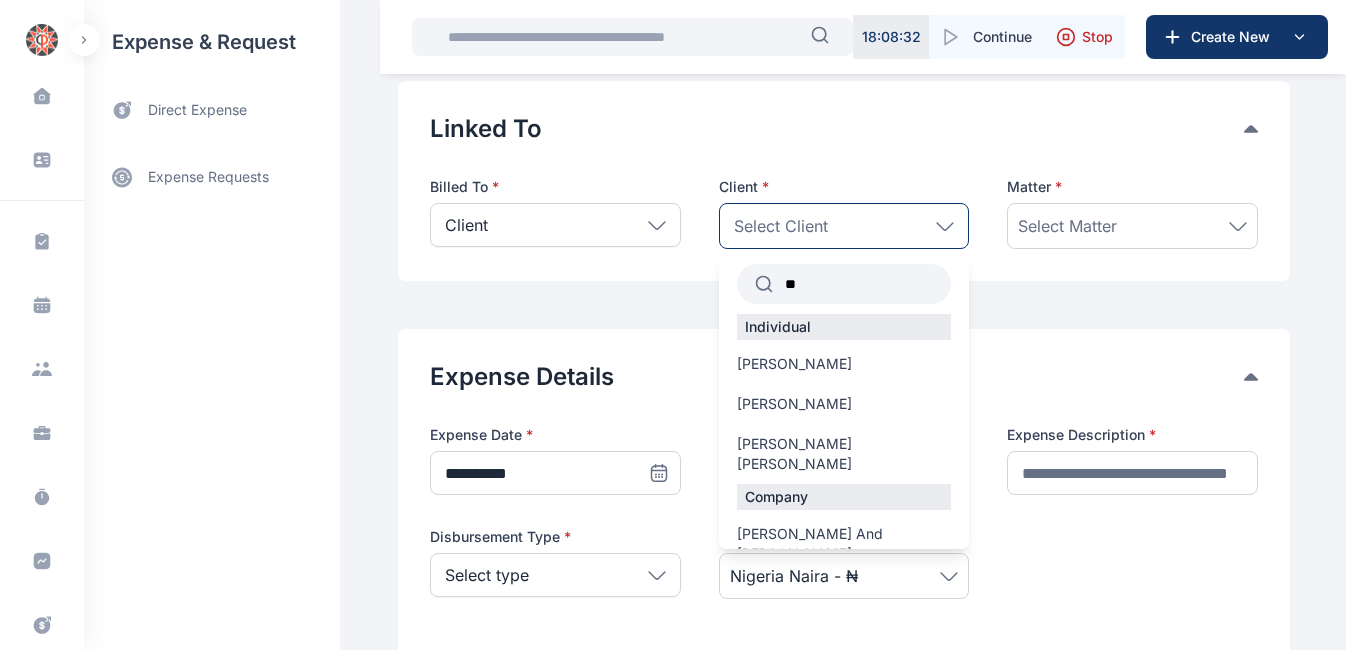 type on "*" 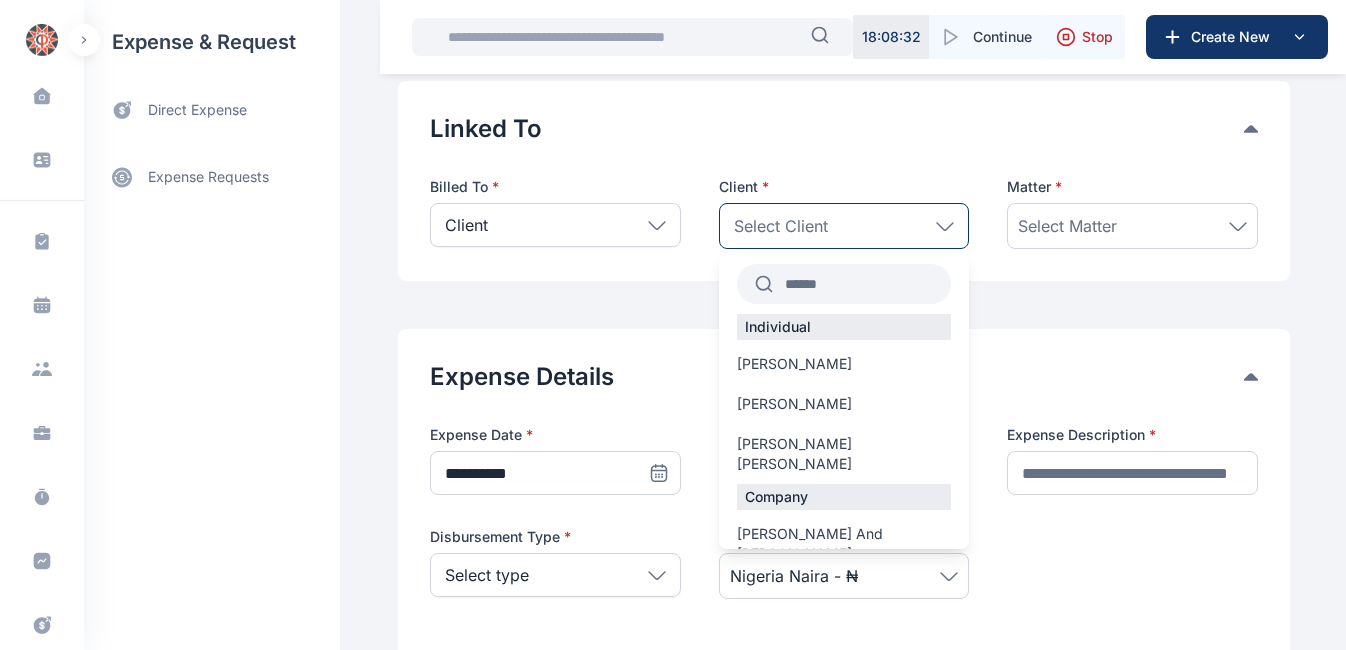 type on "*" 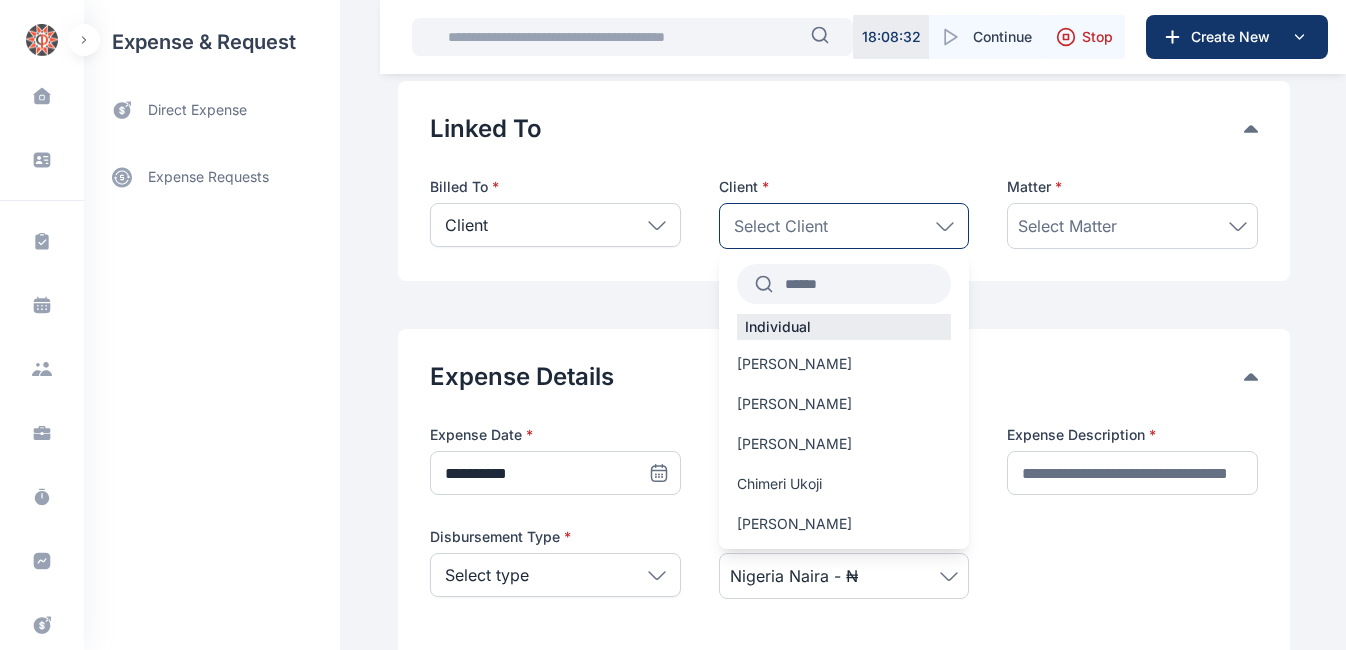 type on "*" 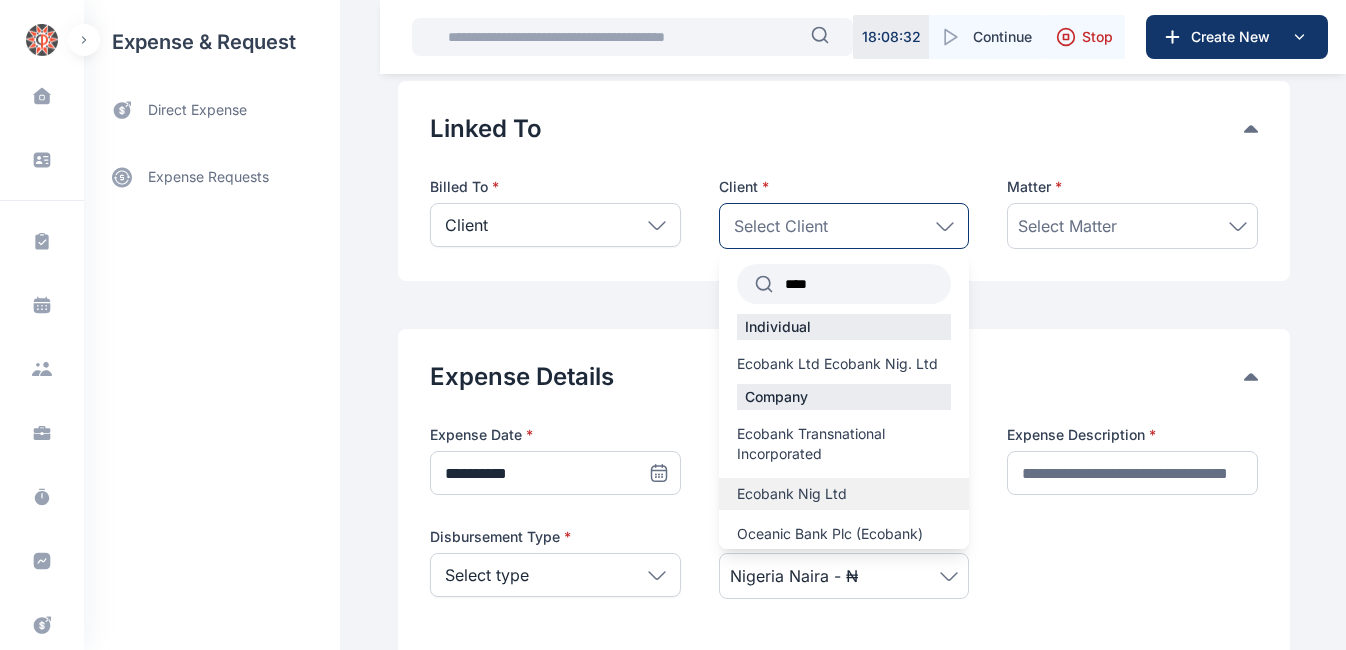 type on "****" 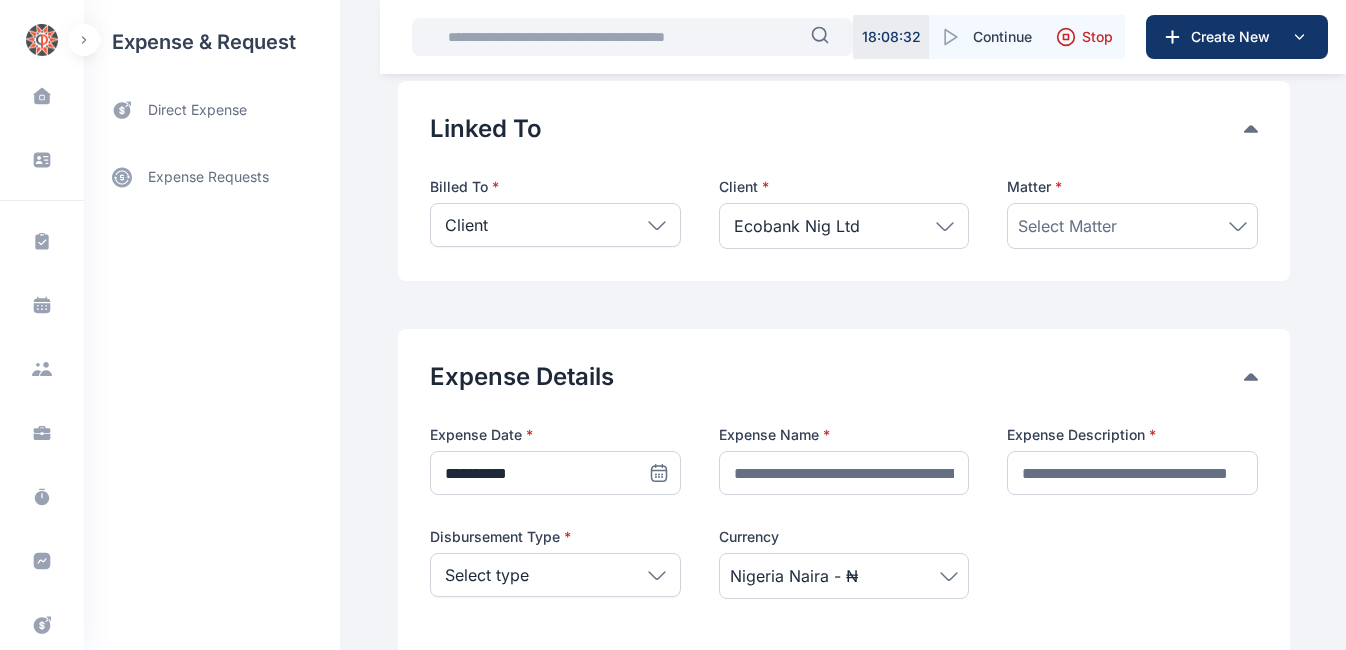 click on "Select Matter" at bounding box center (1132, 226) 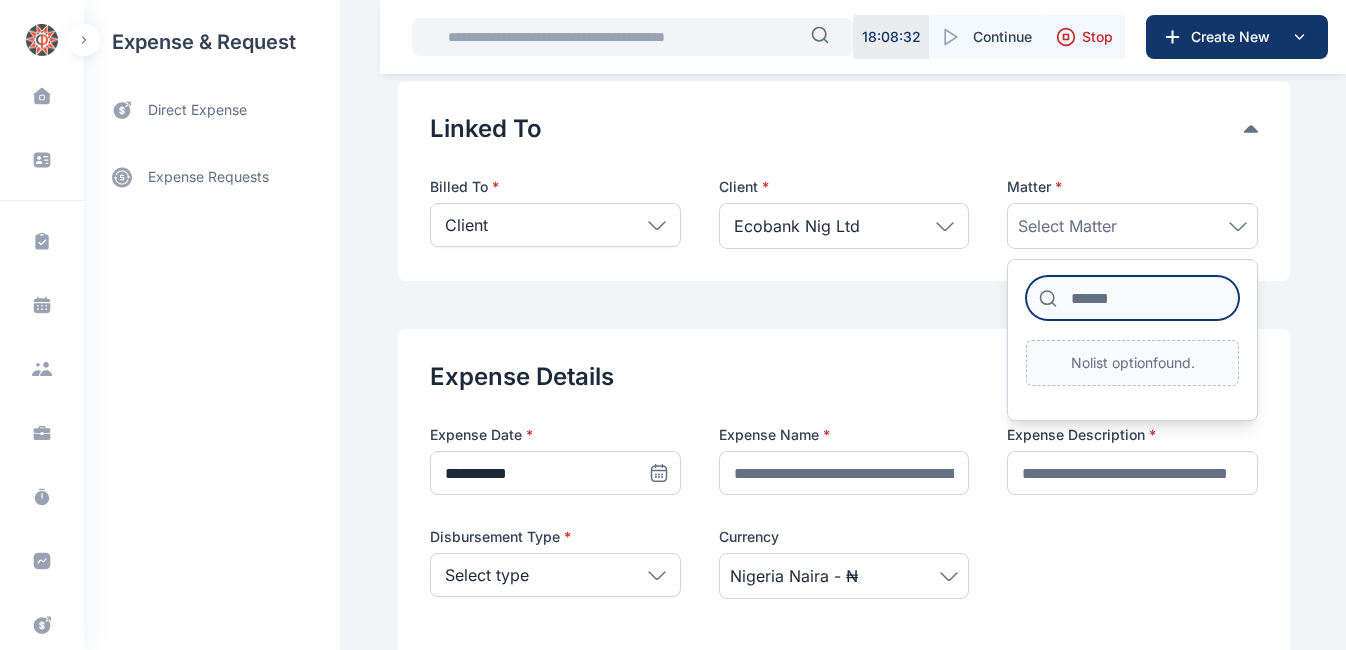 click at bounding box center [1132, 298] 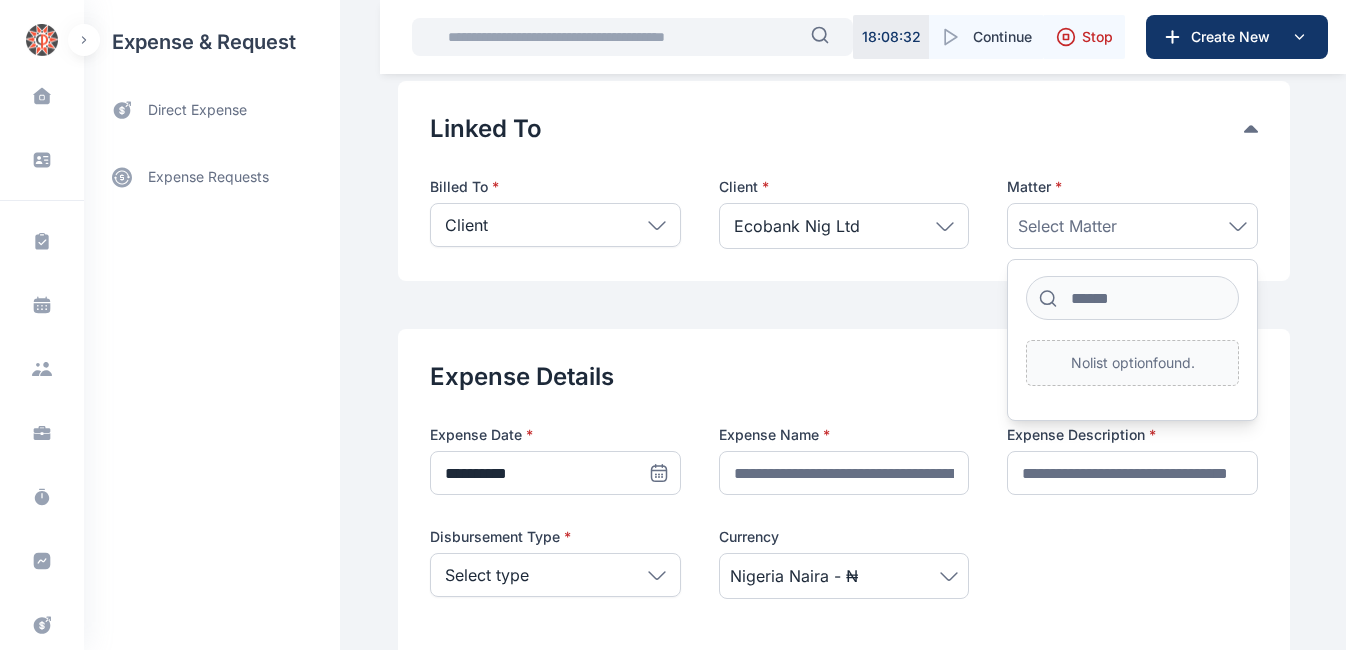 click on "Select Matter" at bounding box center [1067, 226] 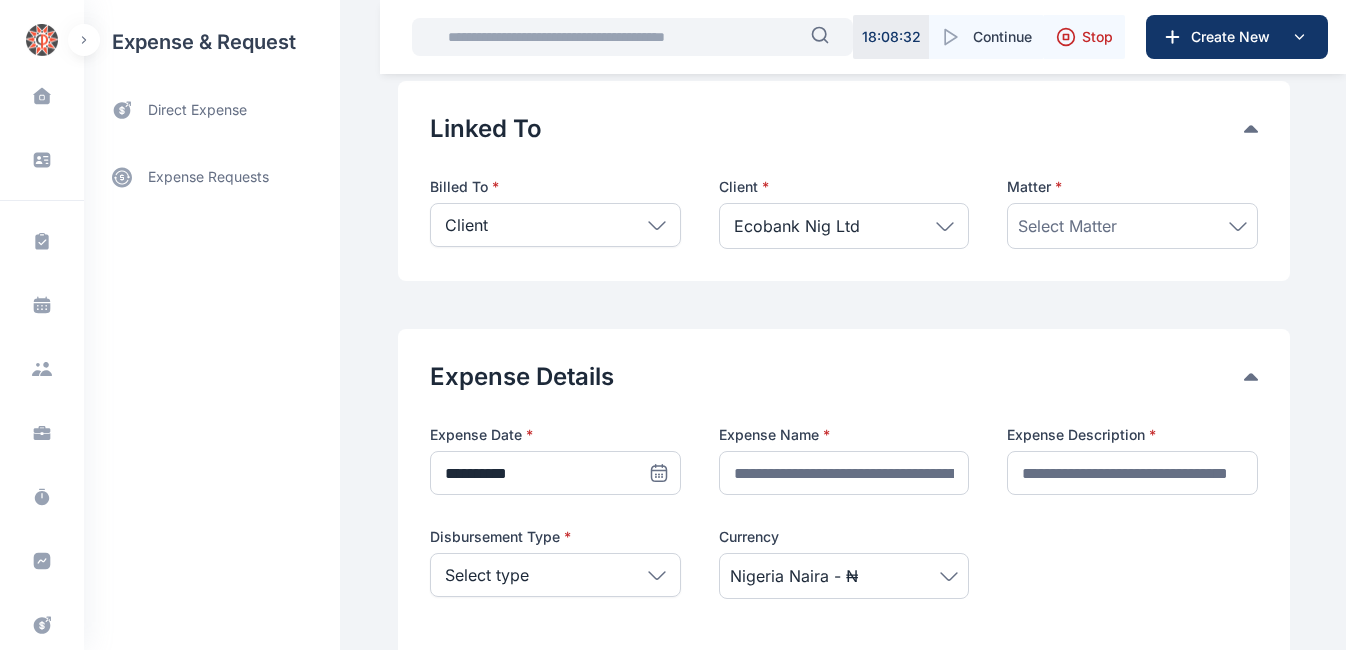 click on "Ecobank Nig Ltd" at bounding box center [844, 226] 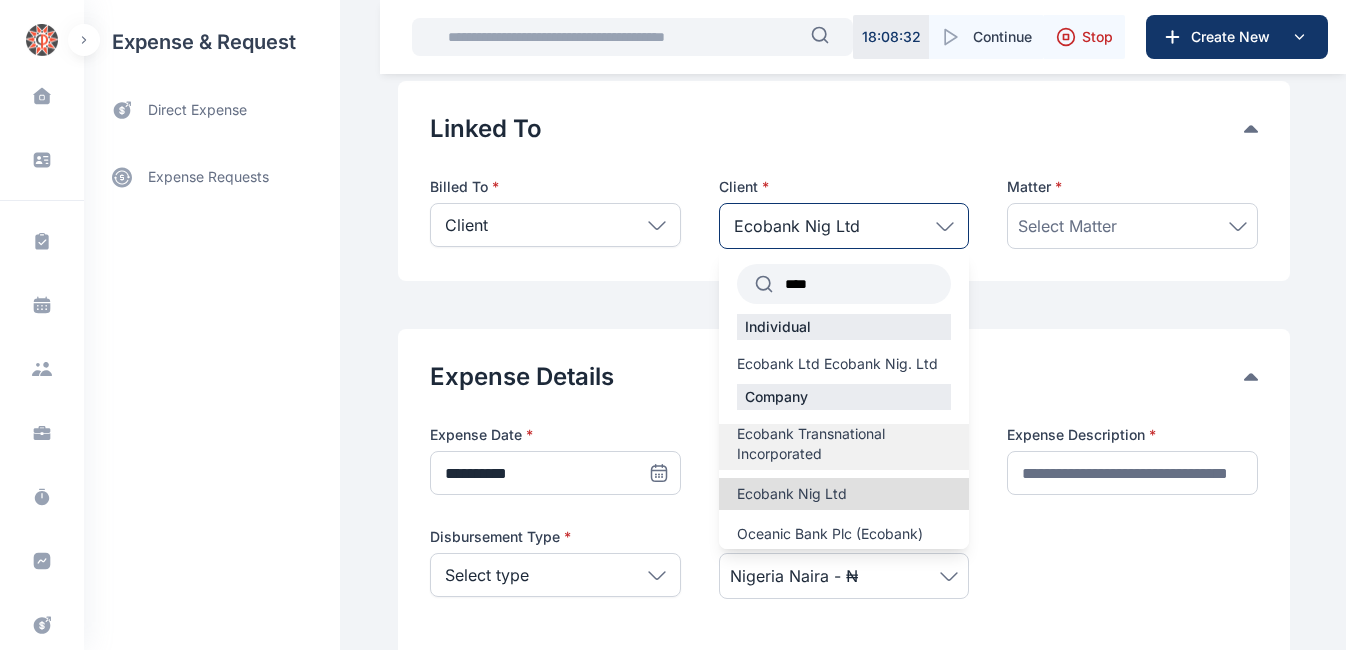 scroll, scrollTop: 5, scrollLeft: 0, axis: vertical 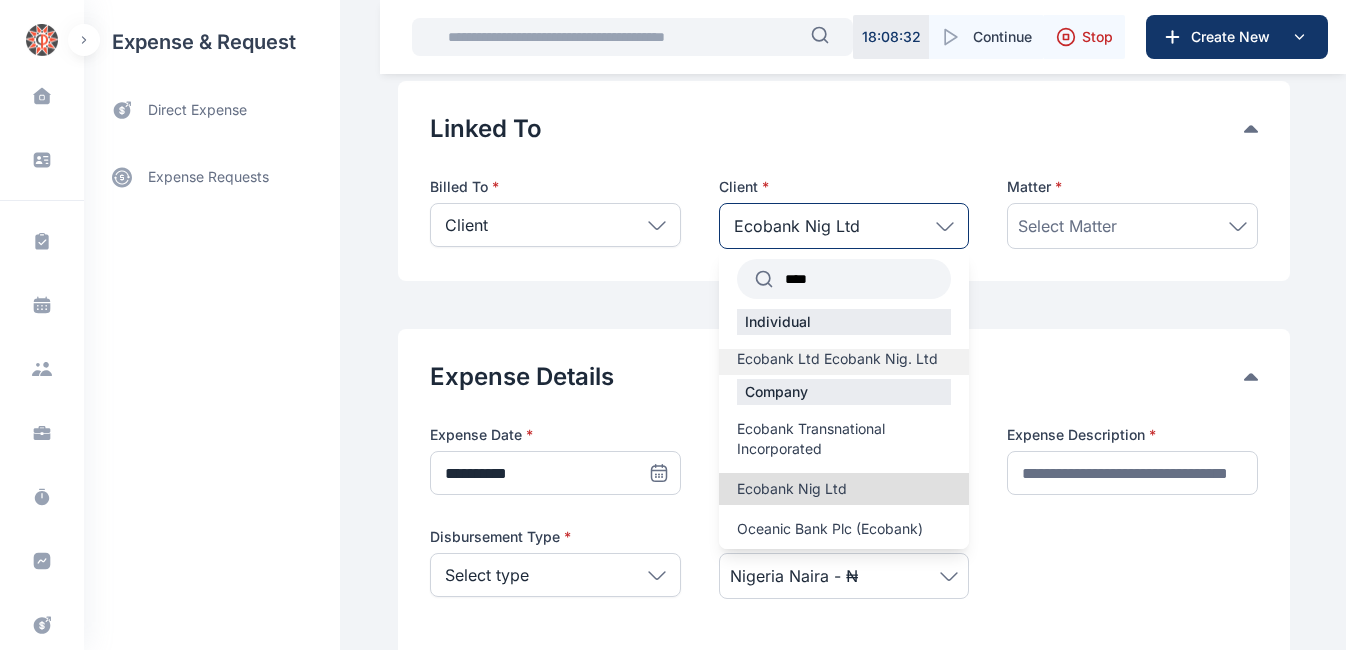 click on "Ecobank Ltd Ecobank Nig. Ltd" at bounding box center [837, 359] 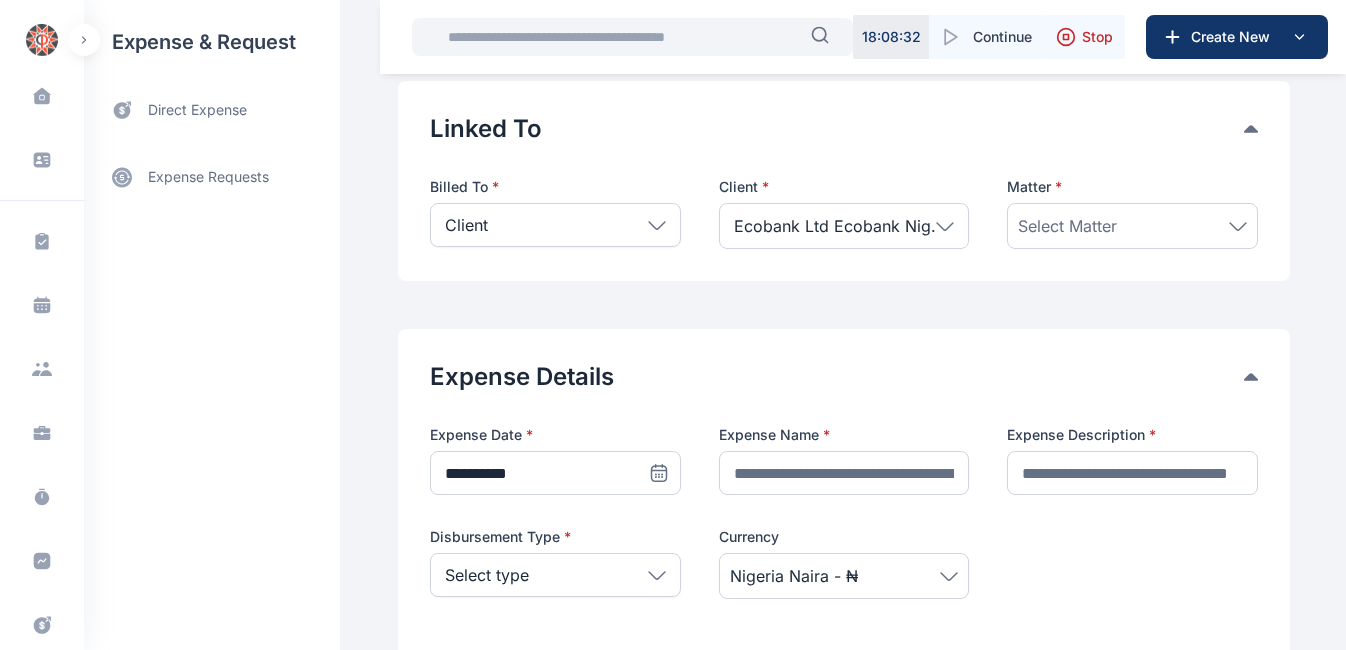 click on "Select Matter" at bounding box center (1132, 226) 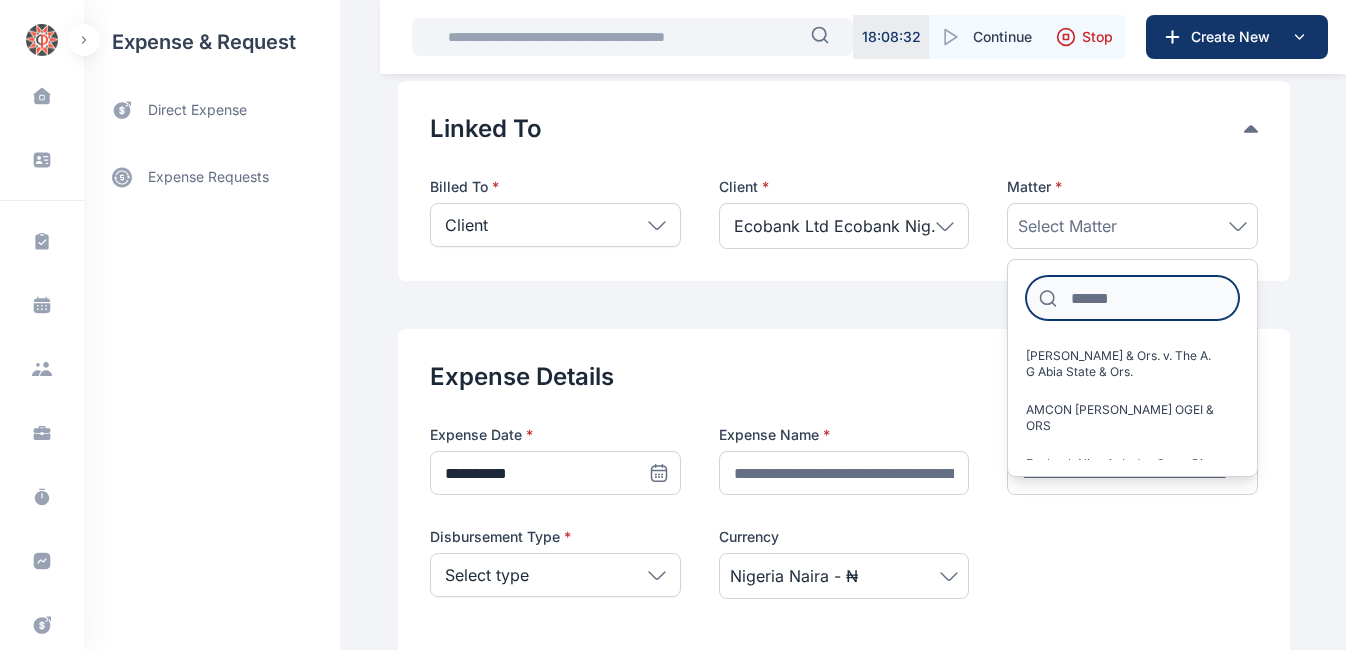 click at bounding box center (1132, 298) 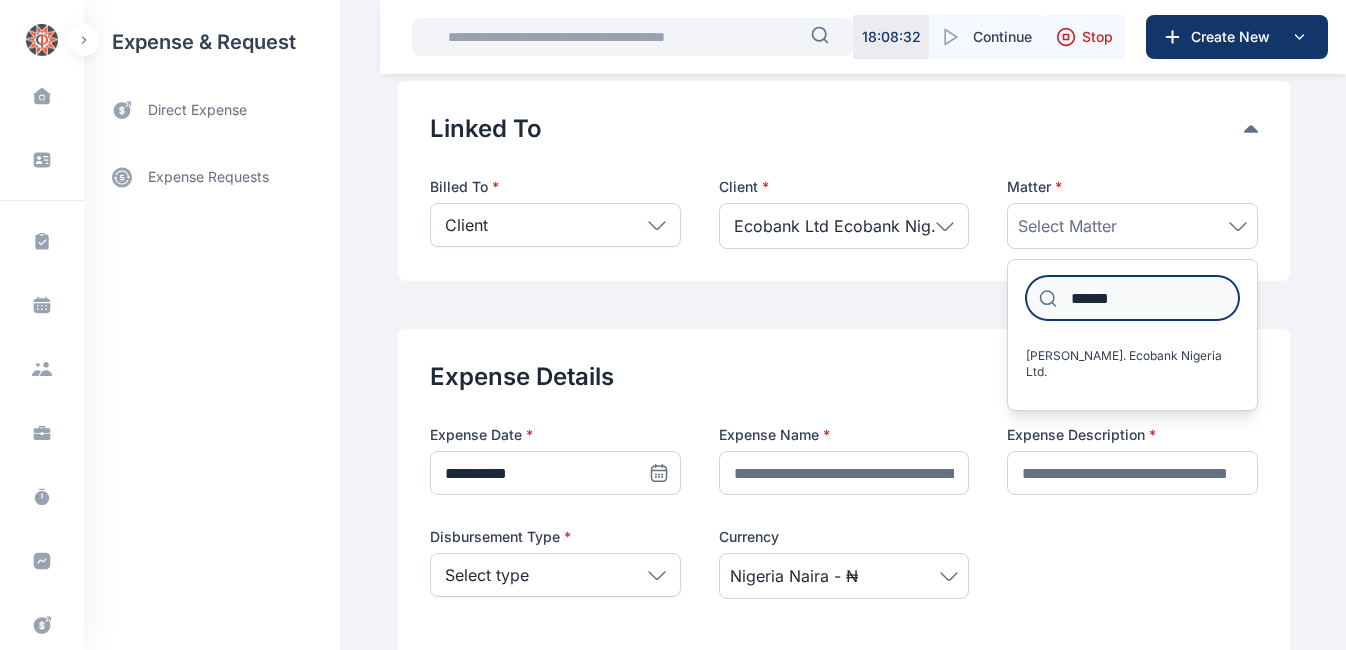 scroll, scrollTop: 105, scrollLeft: 0, axis: vertical 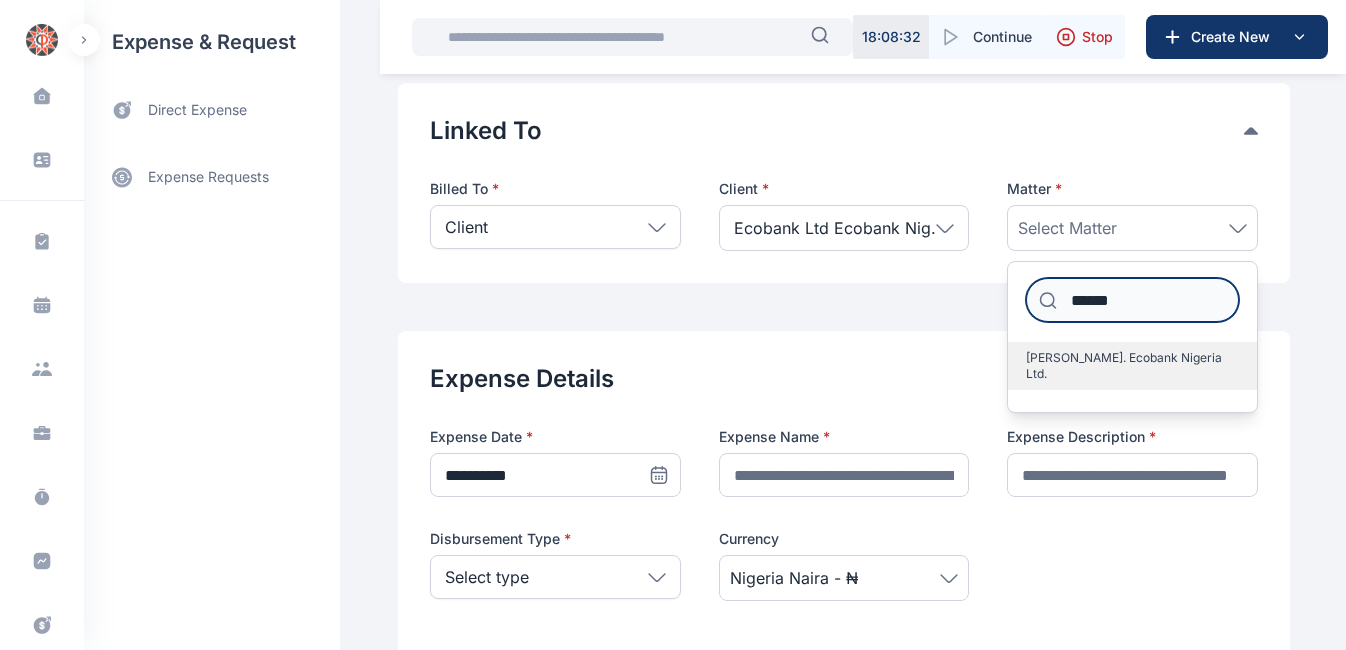 type on "******" 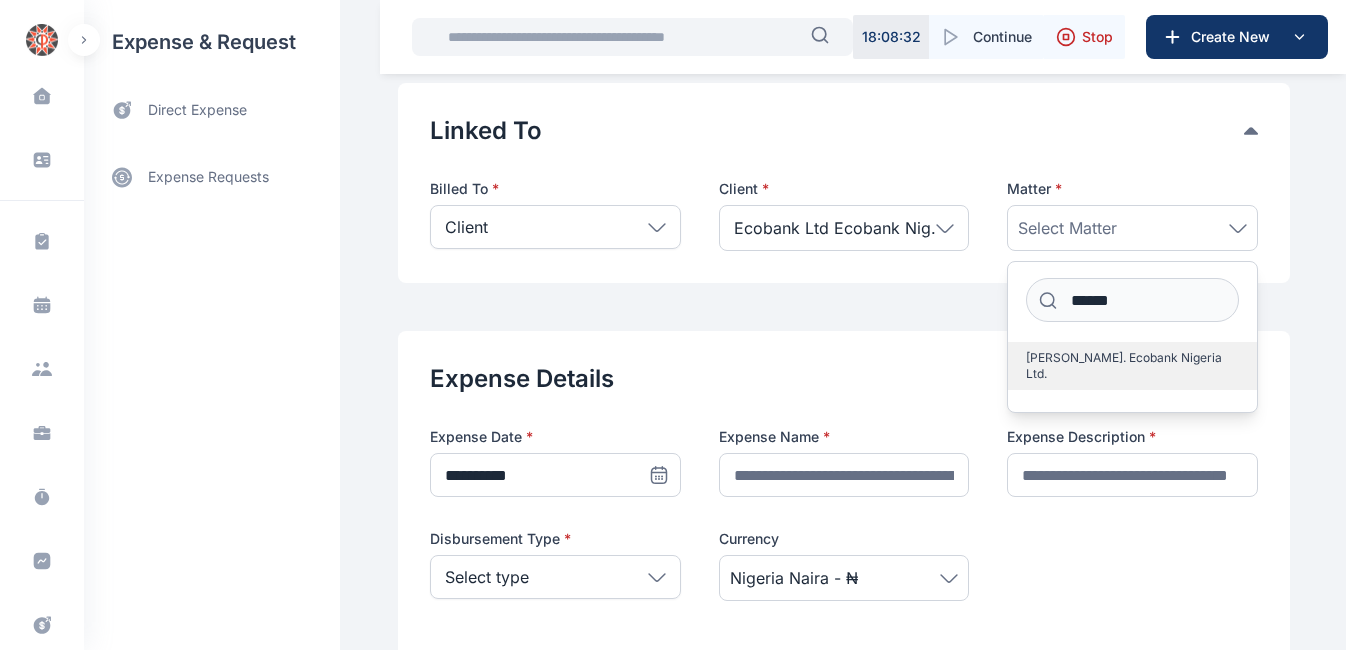 click on "Mrs Ifeoma Irofuala v. Ecobank Nigeria Ltd." at bounding box center [1124, 366] 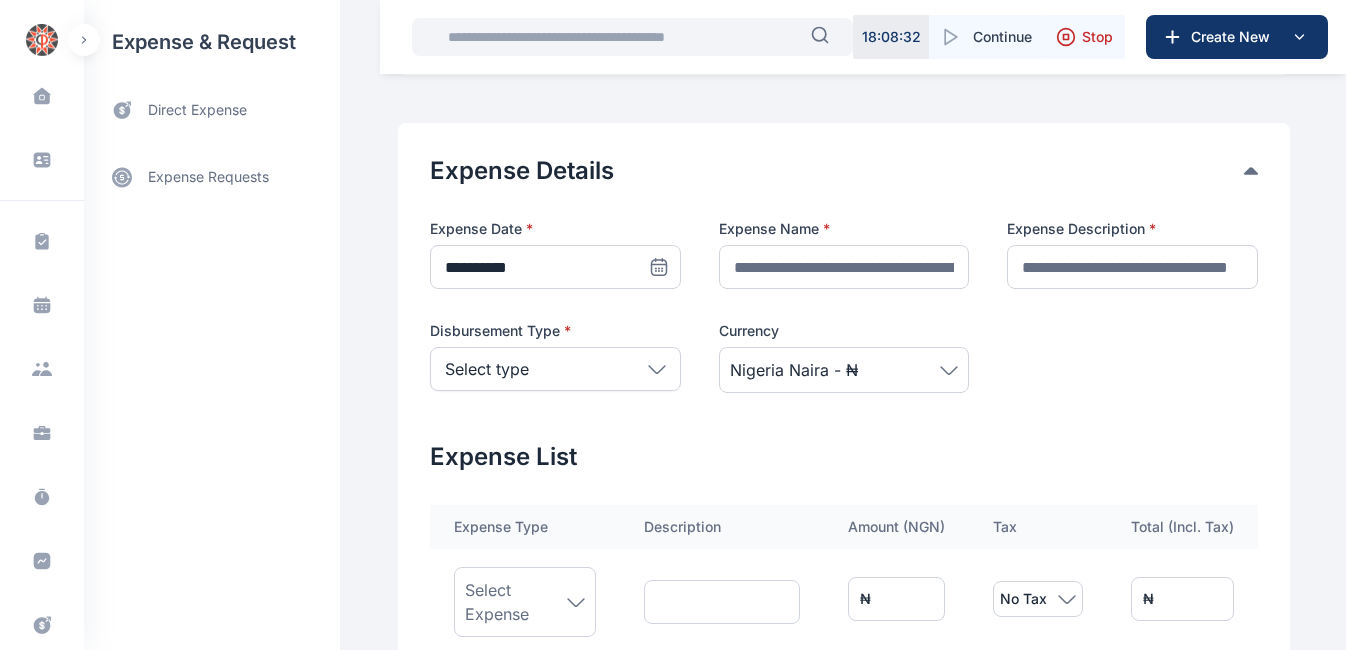 scroll, scrollTop: 341, scrollLeft: 0, axis: vertical 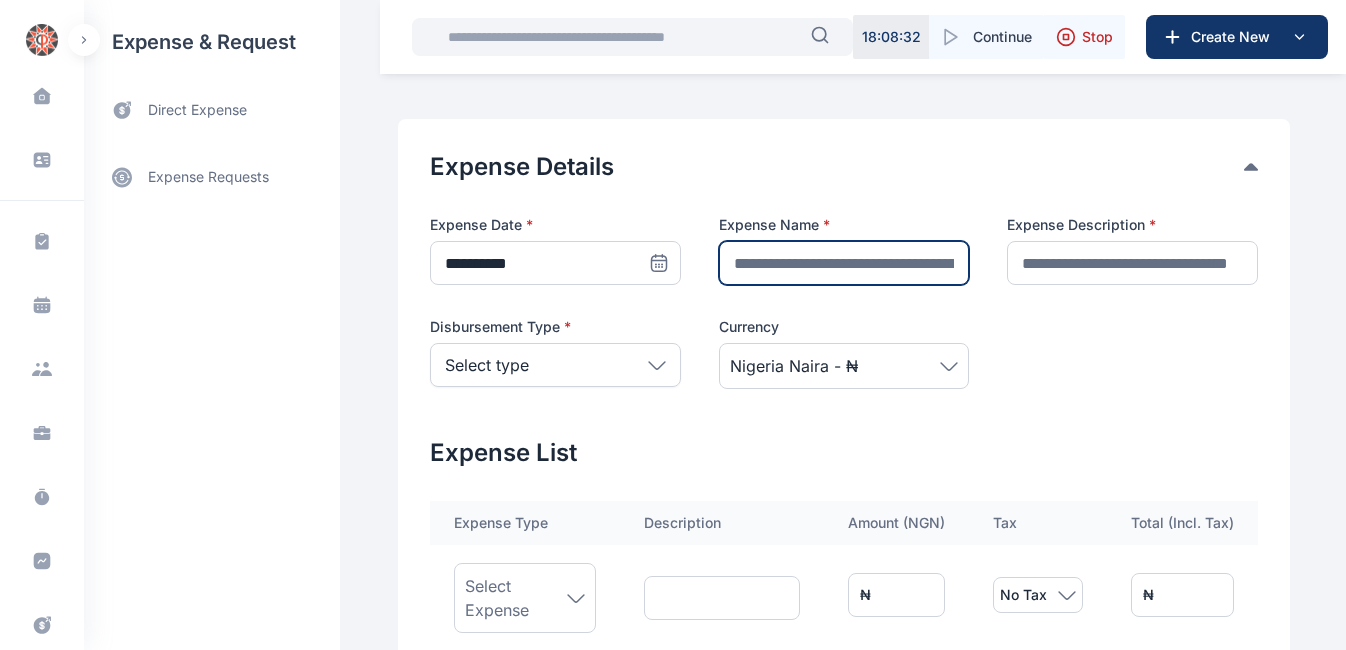 click at bounding box center (844, 263) 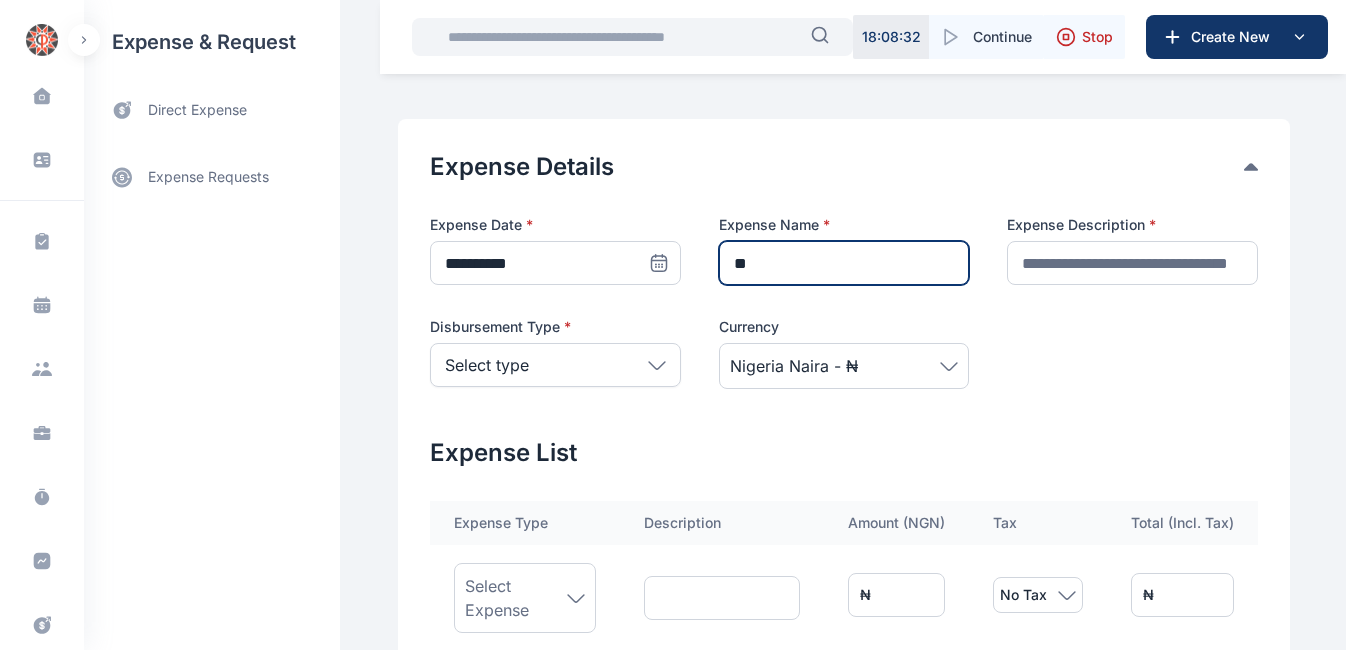 type on "**********" 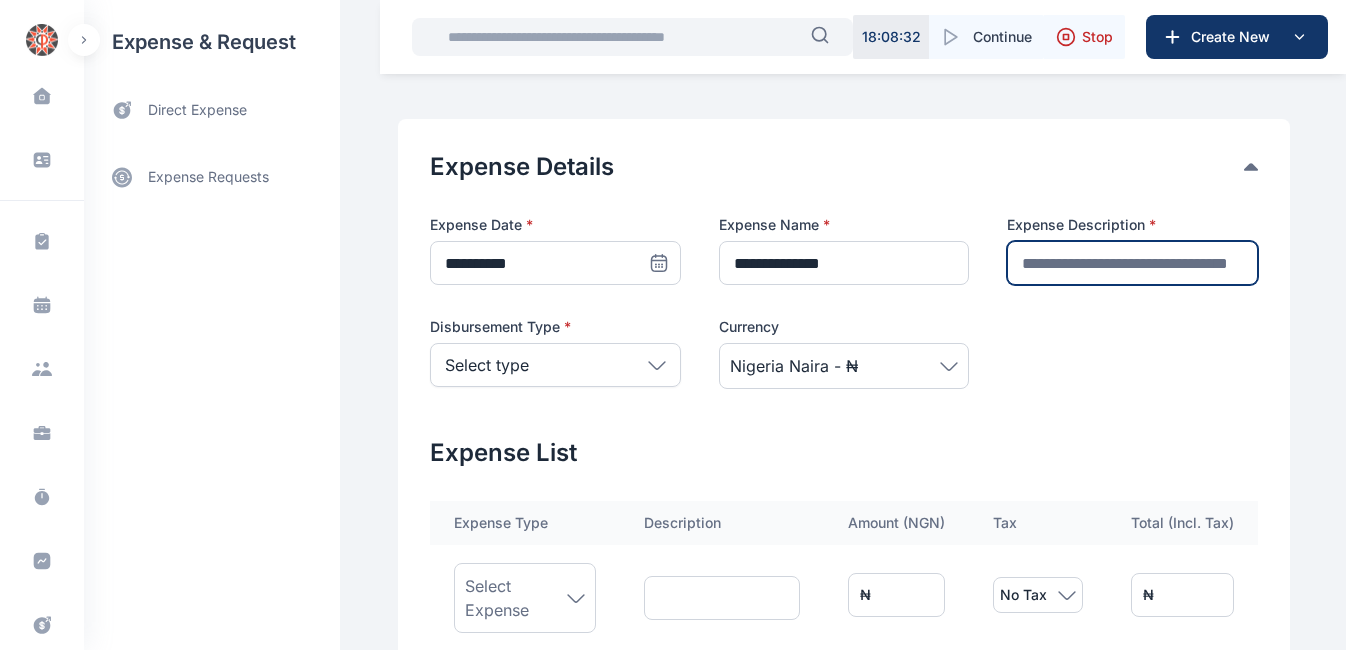 type on "**********" 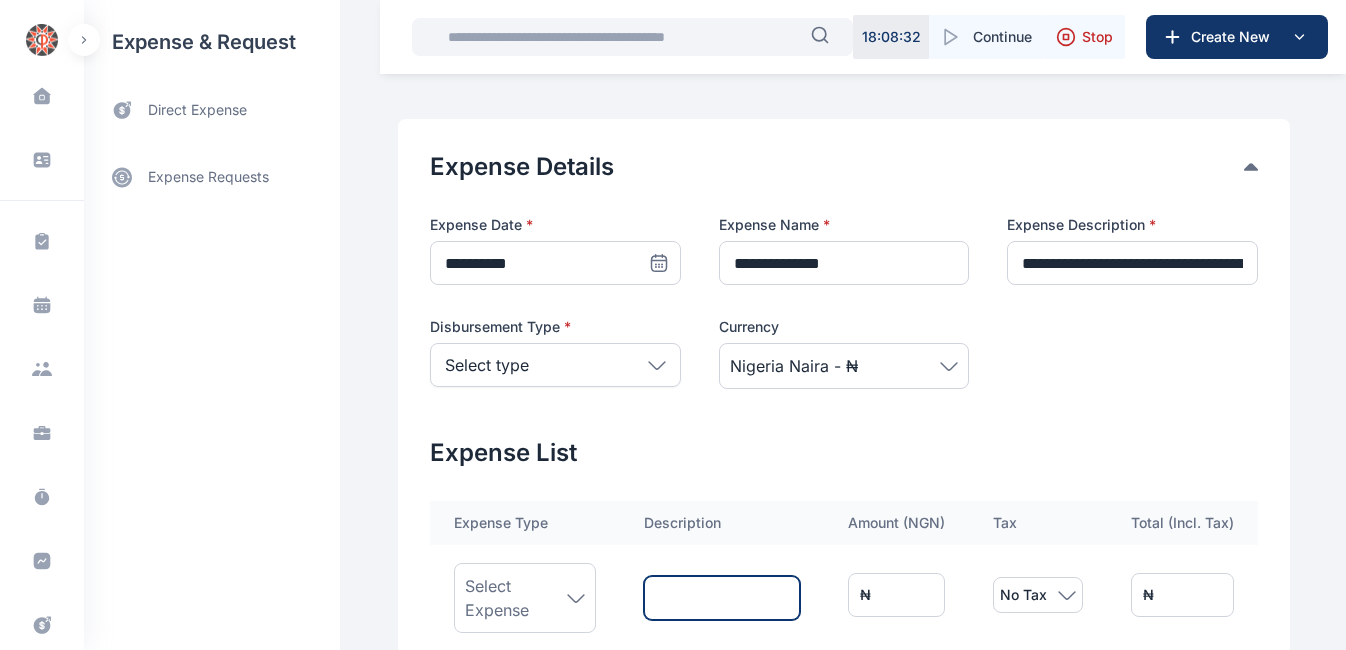 type on "**********" 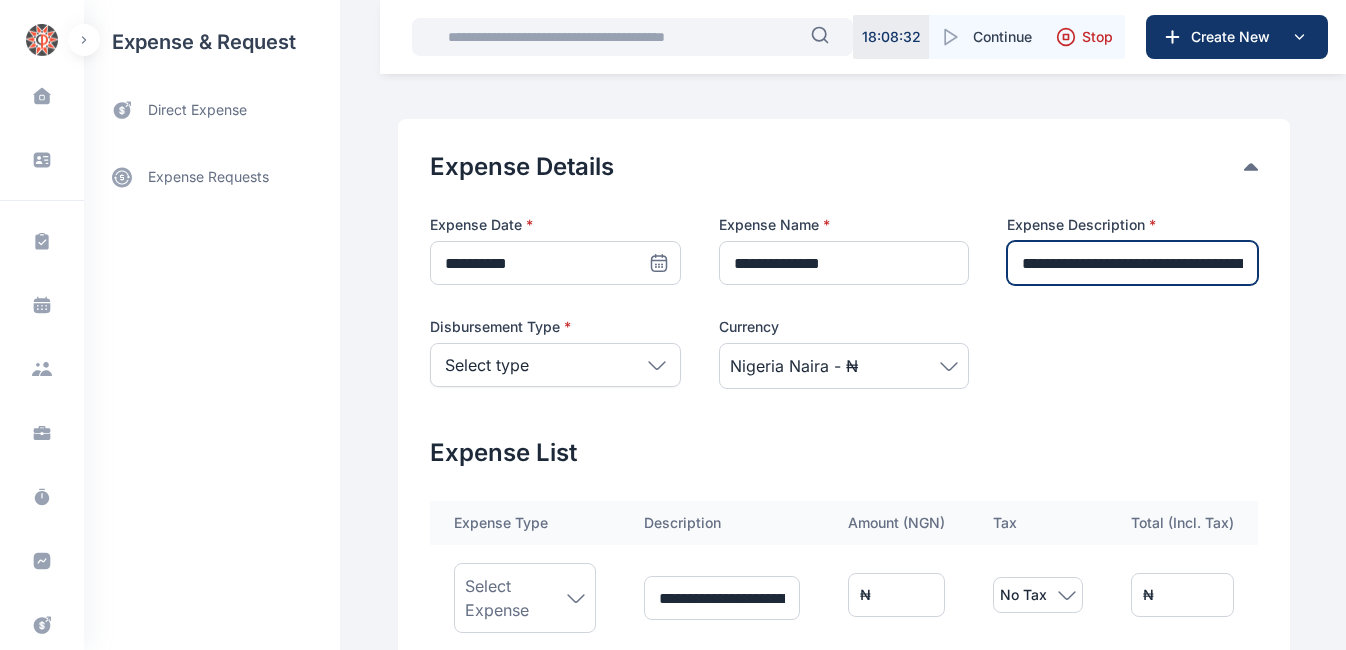 click on "**********" at bounding box center (1132, 263) 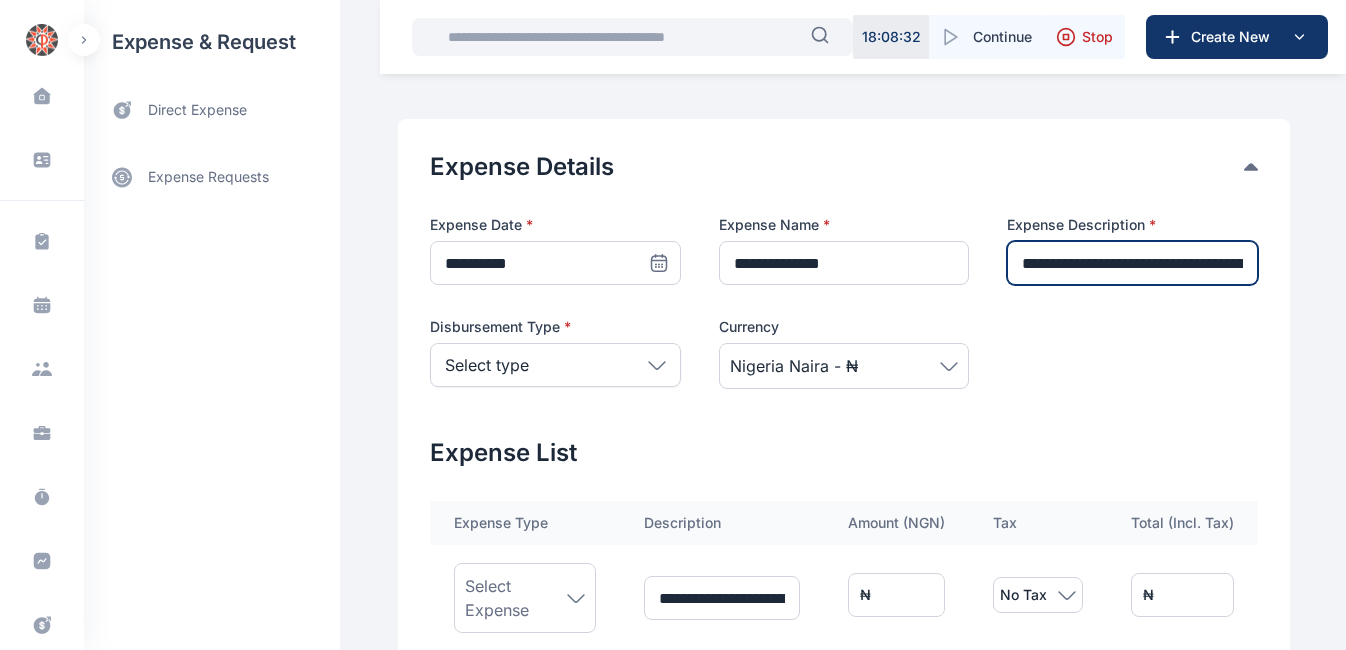 click on "**********" at bounding box center (1132, 263) 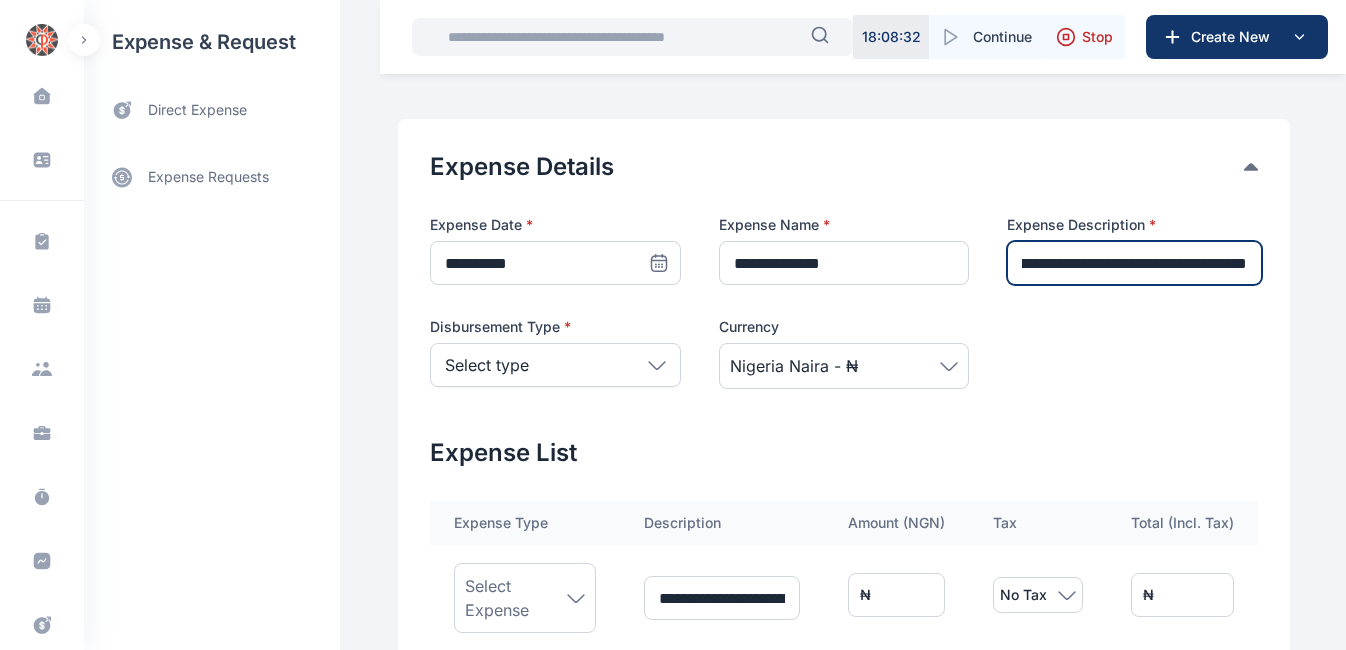 scroll, scrollTop: 0, scrollLeft: 150, axis: horizontal 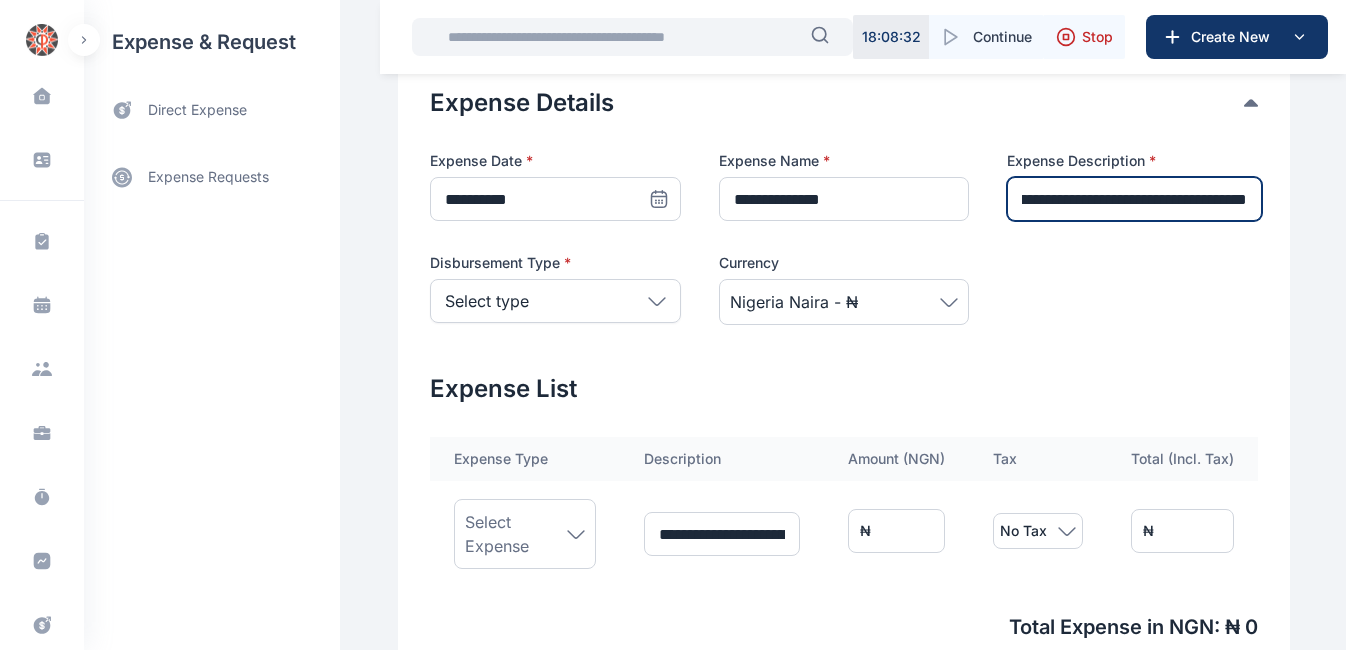 type on "**********" 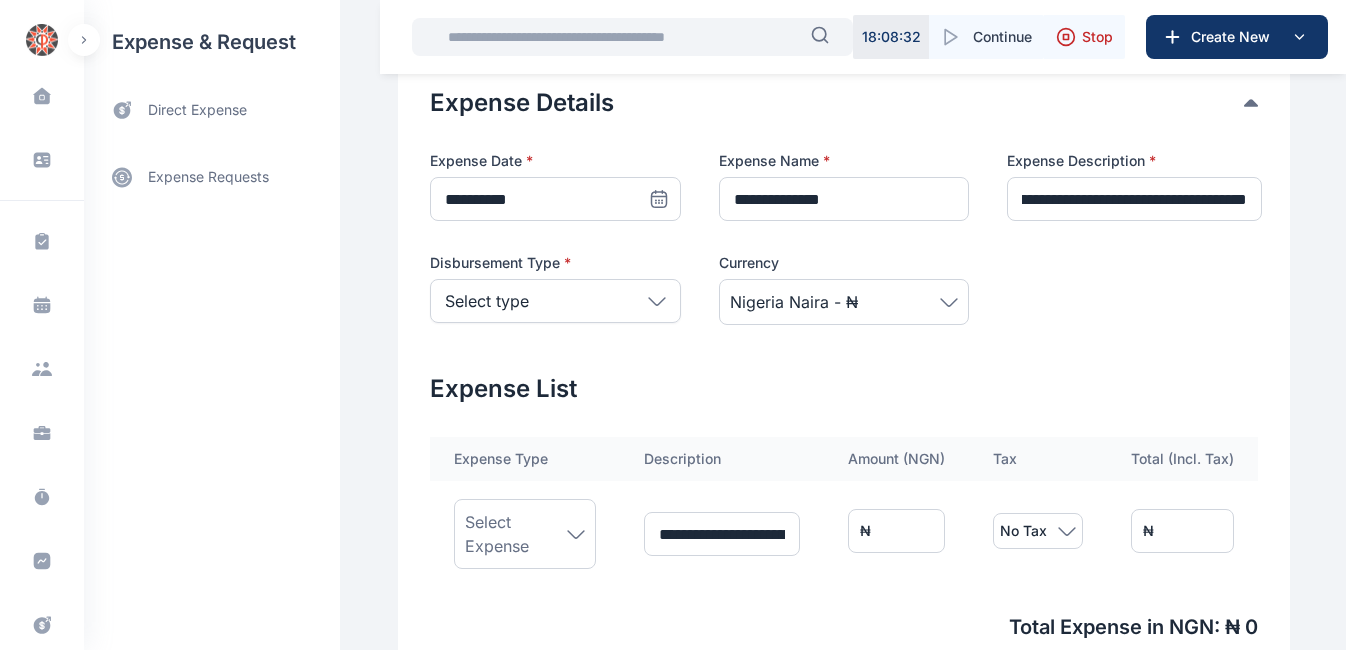 scroll, scrollTop: 0, scrollLeft: 0, axis: both 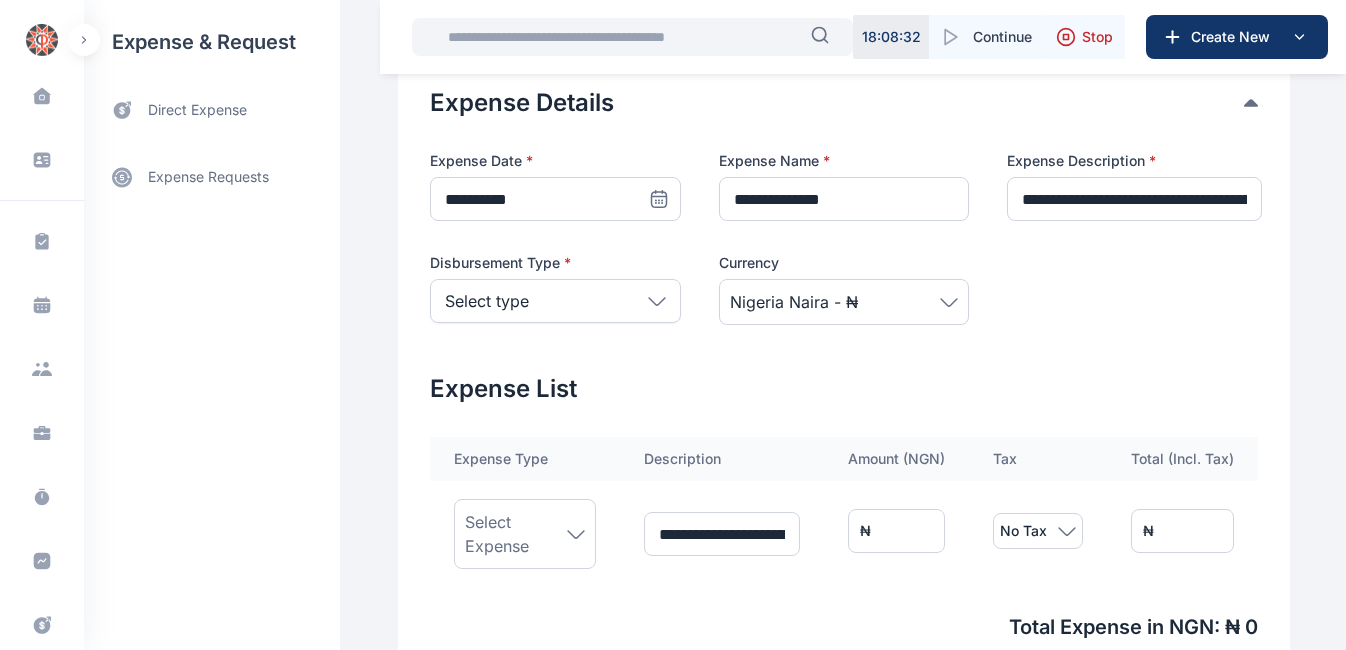 click at bounding box center [1132, 289] 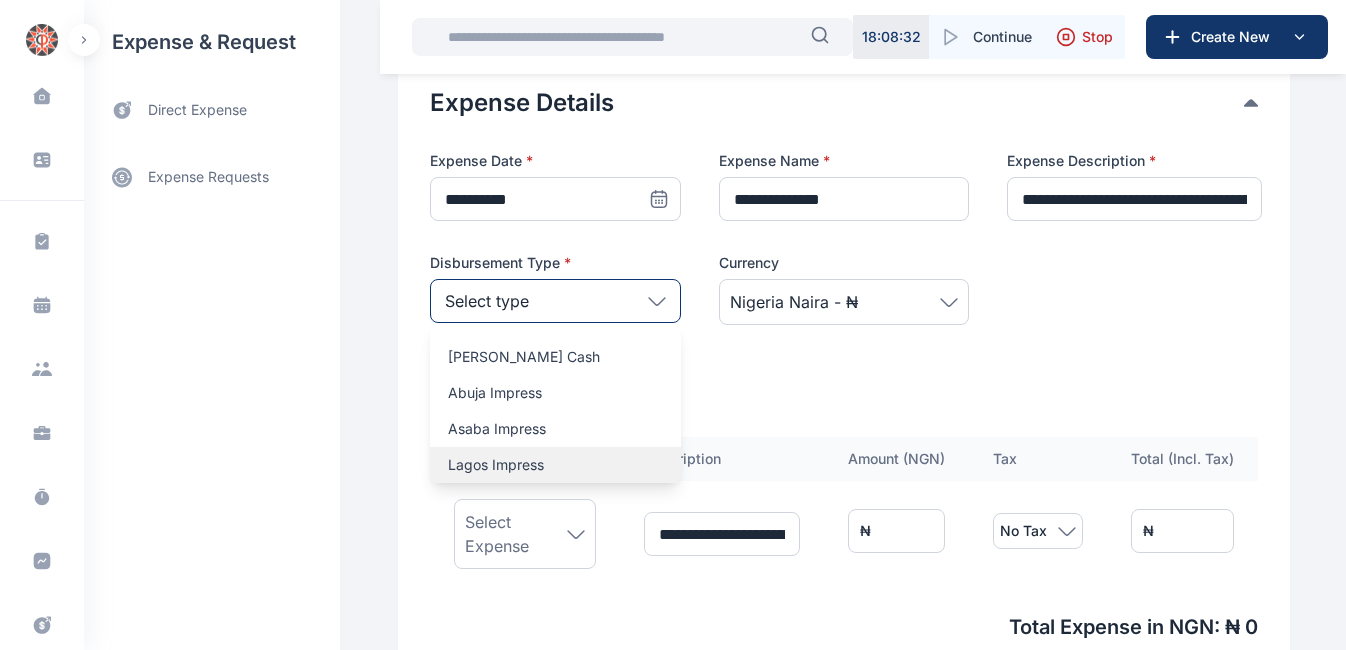 click on "Lagos Impress" at bounding box center (555, 465) 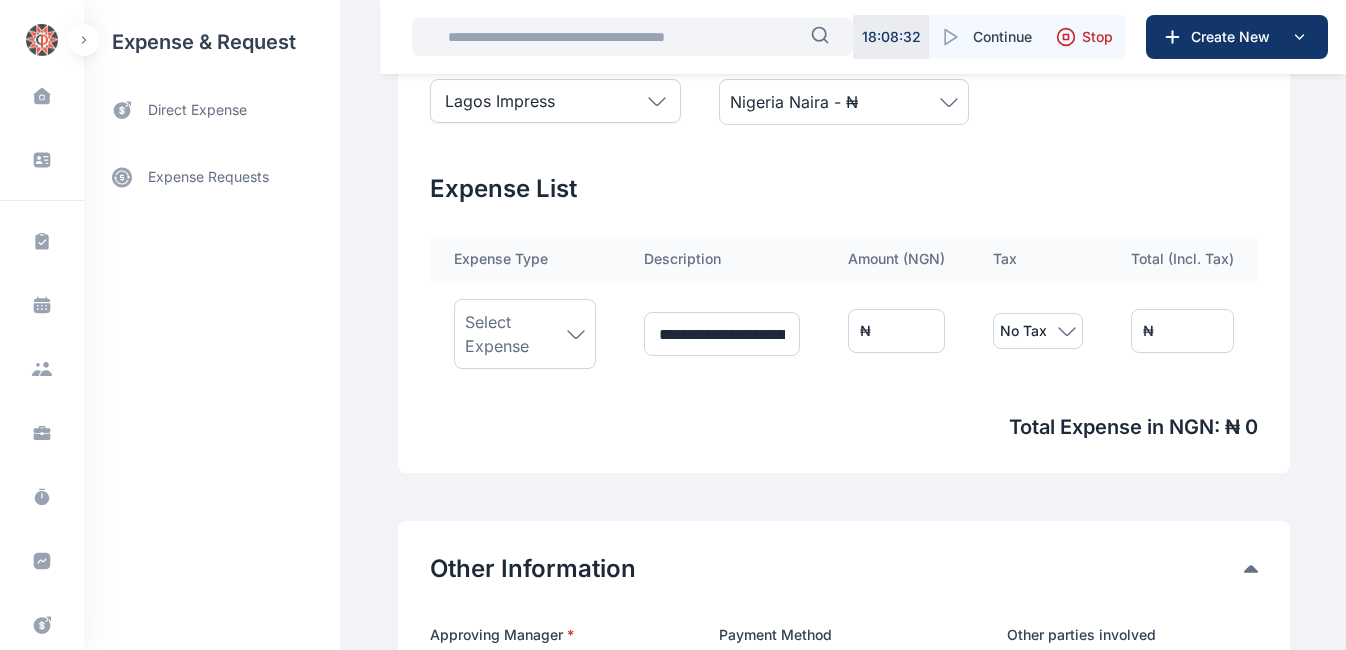 scroll, scrollTop: 612, scrollLeft: 0, axis: vertical 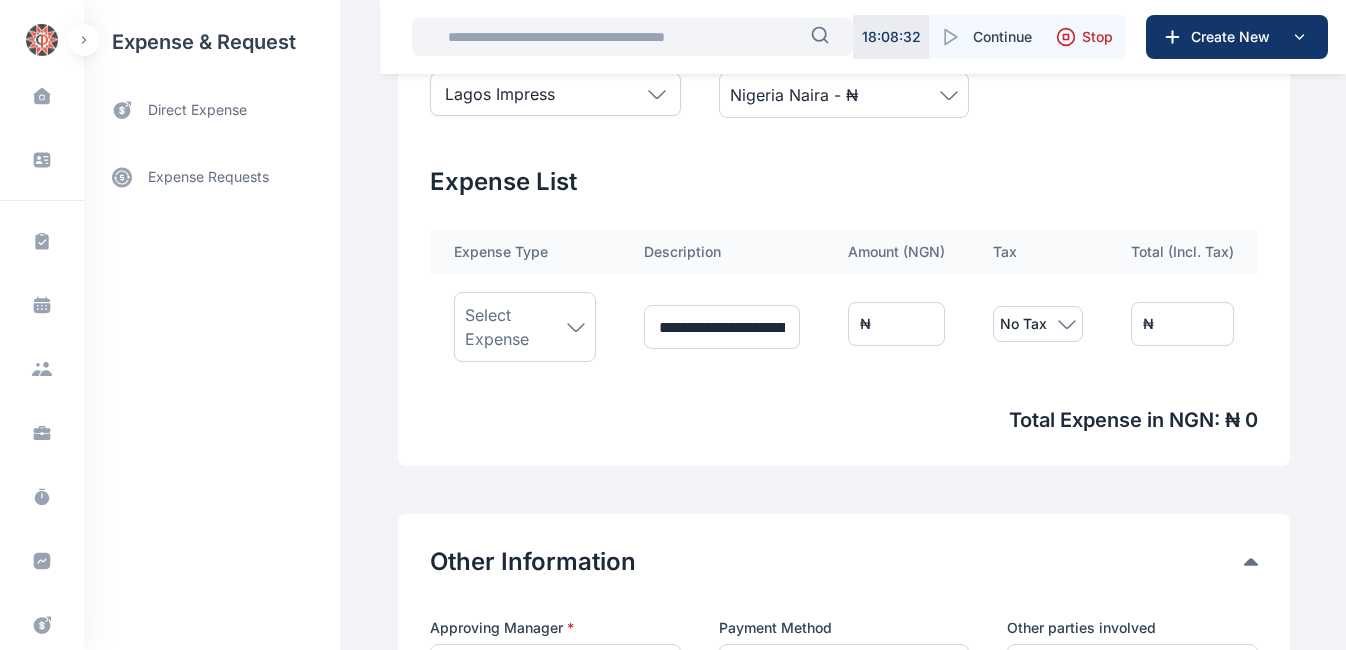 click on "*" at bounding box center (896, 324) 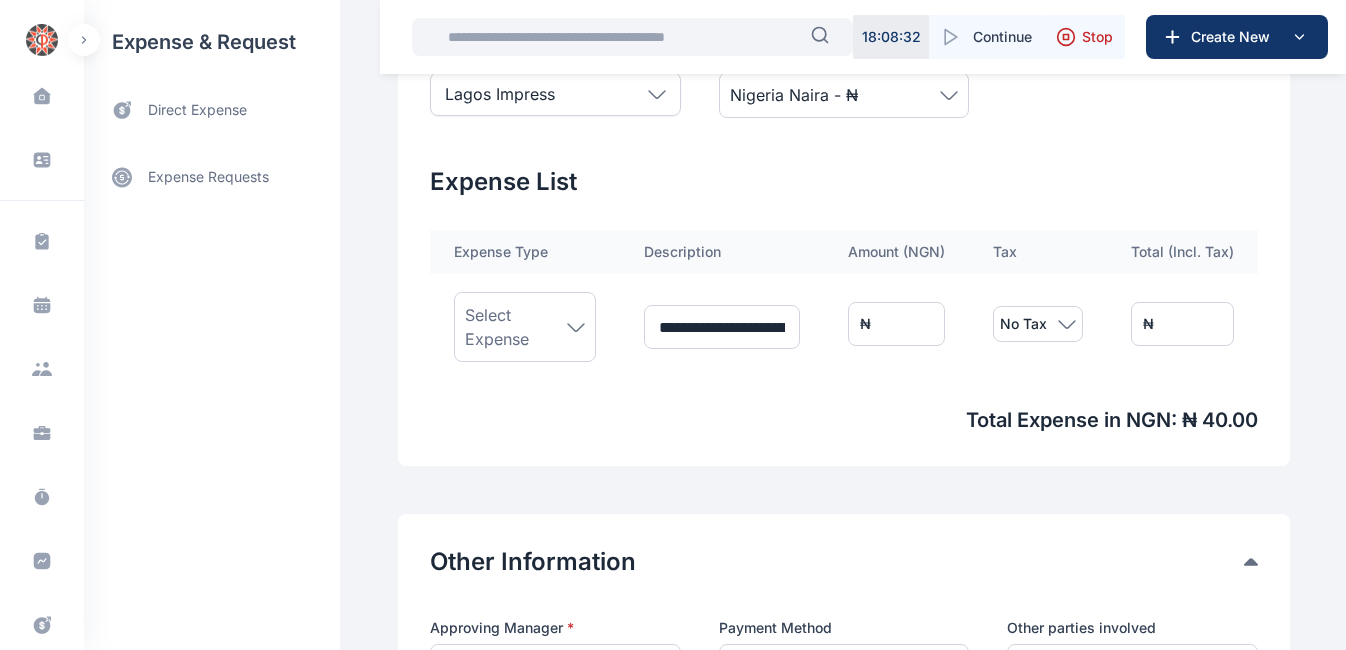 type on "***" 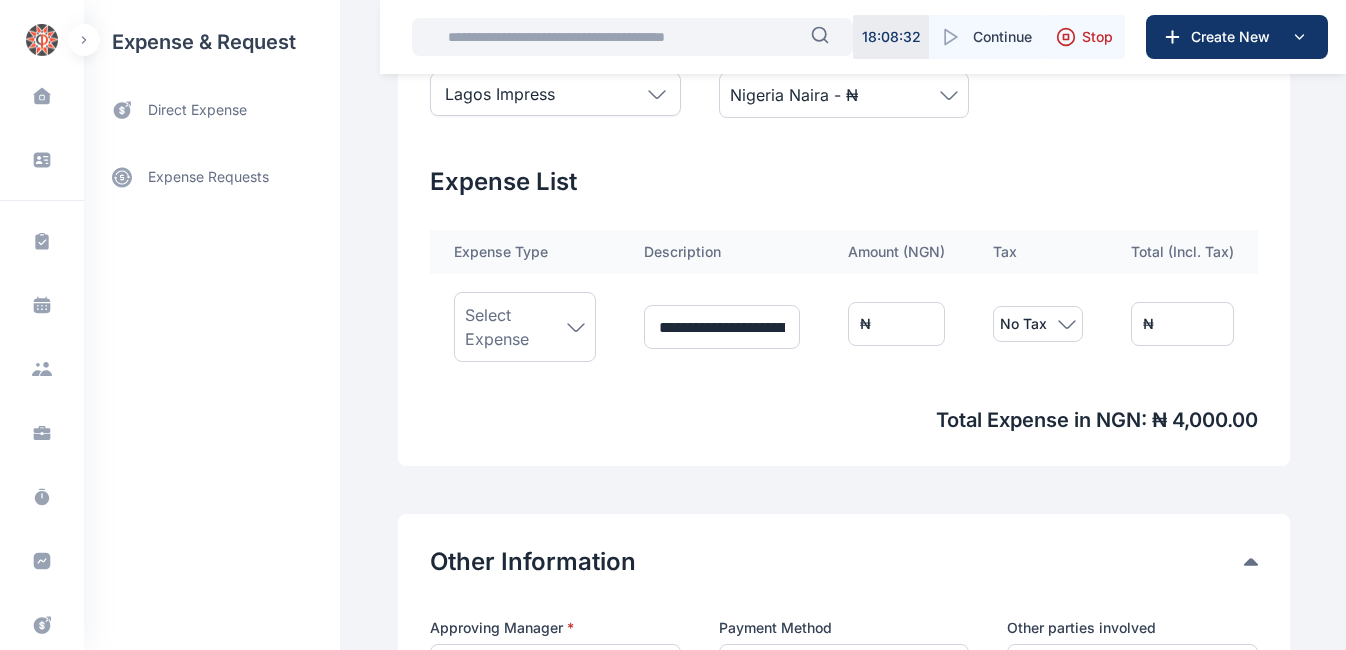 type on "*****" 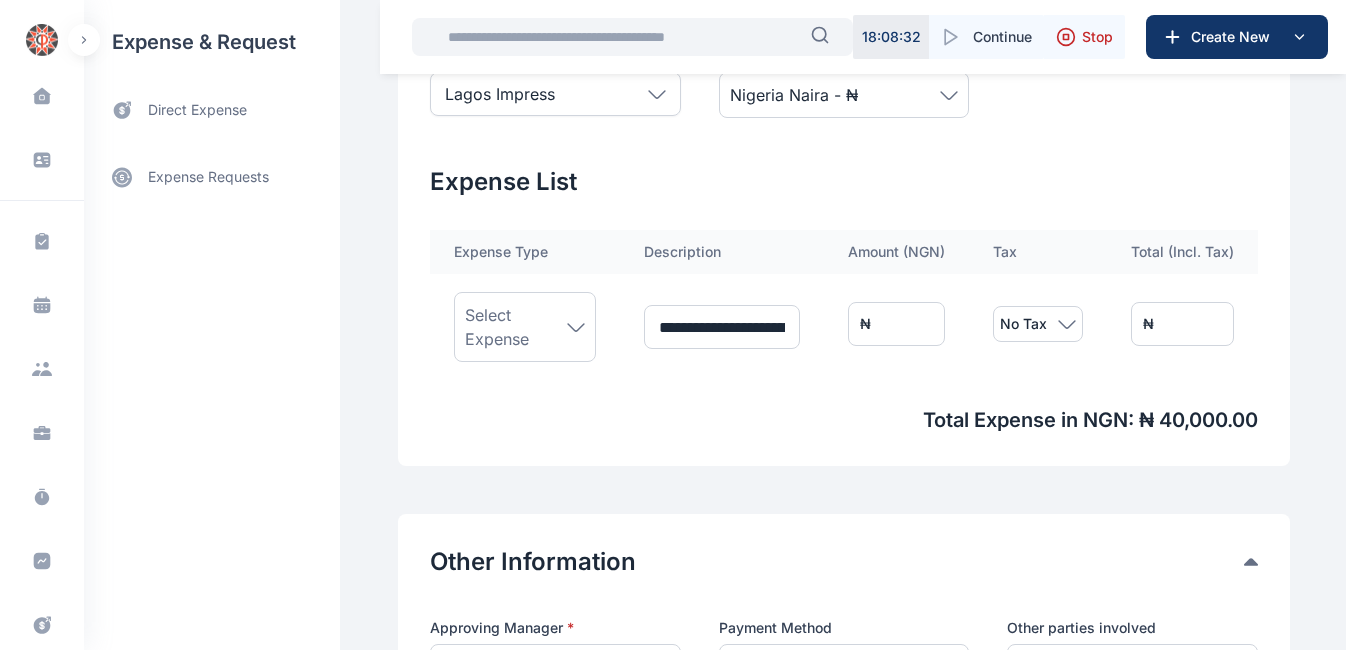 type on "****" 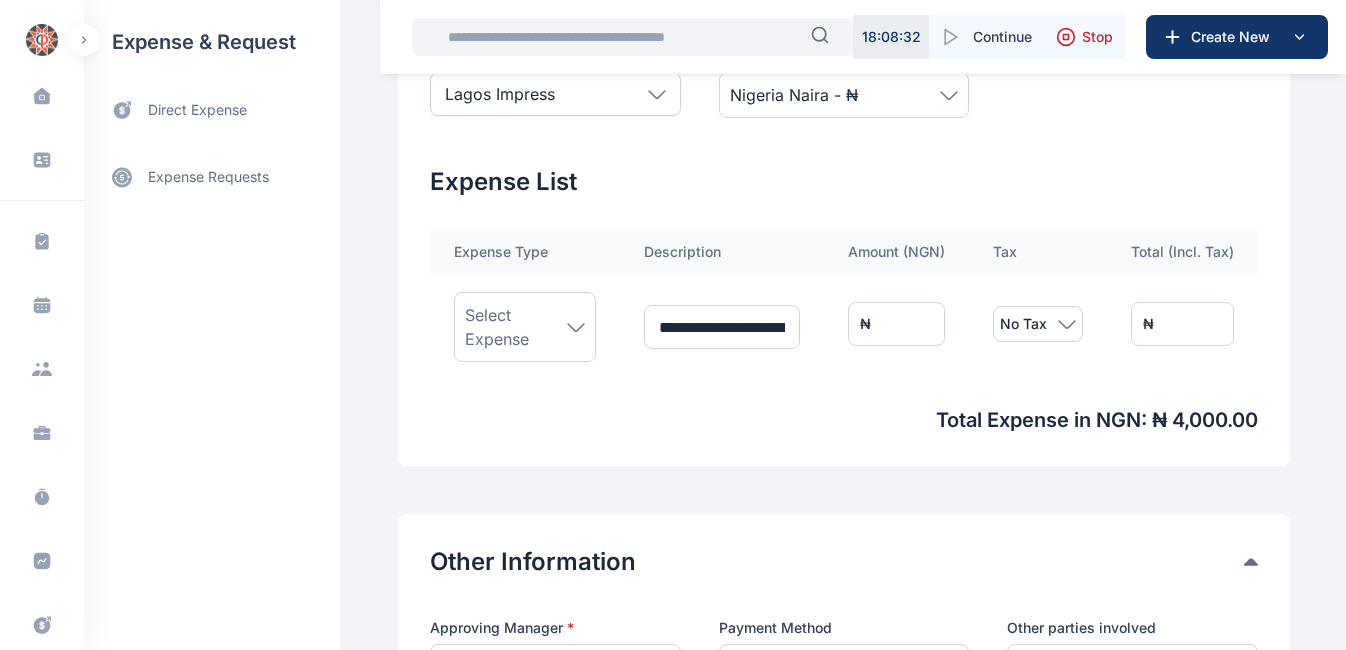 type on "****" 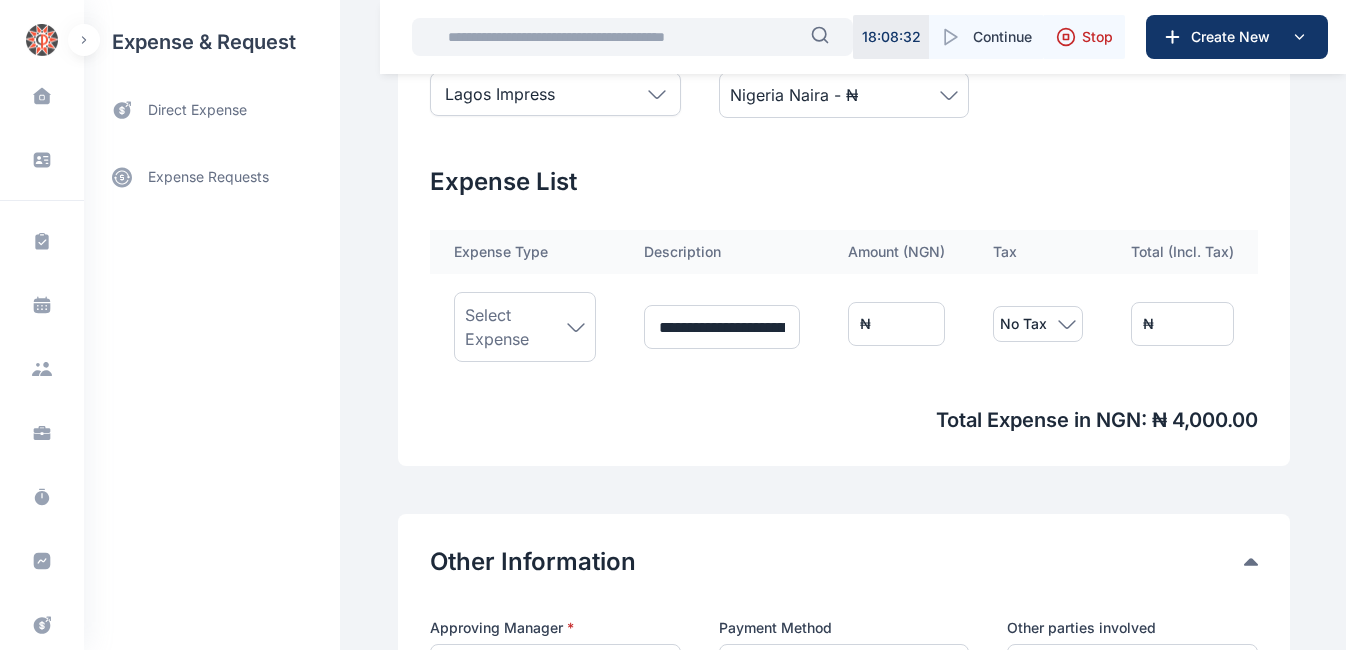 click 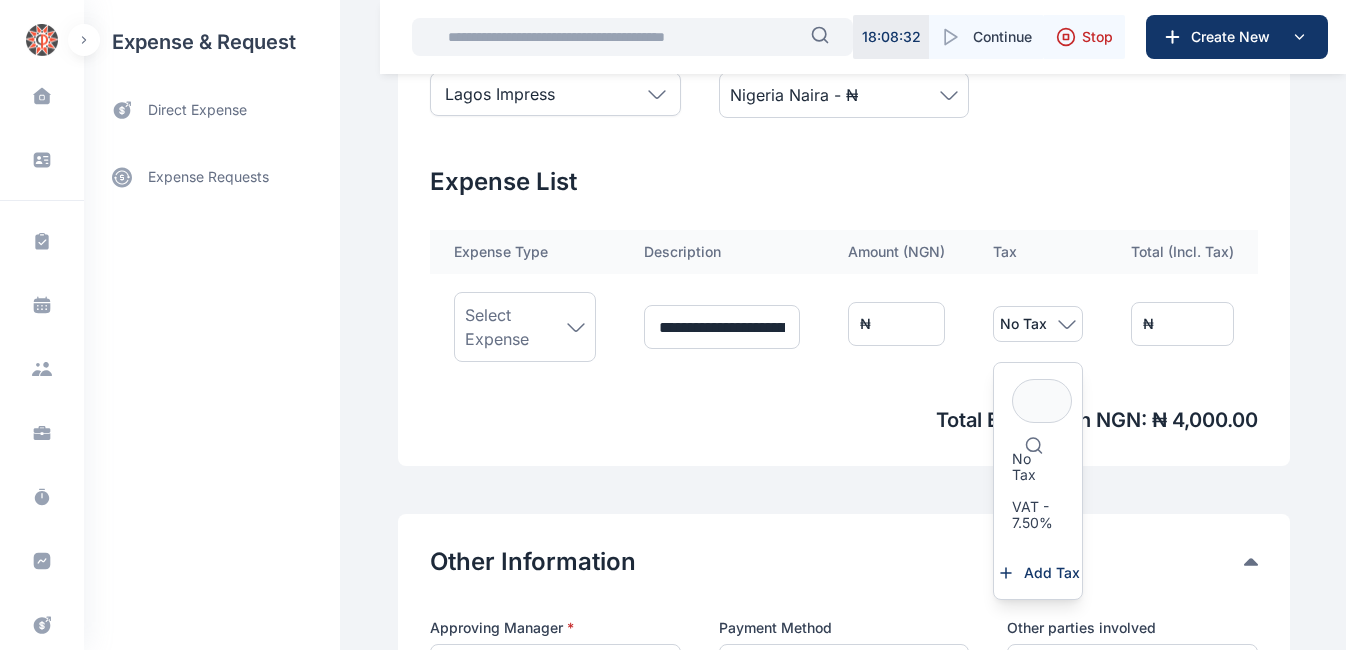 click on "**********" at bounding box center [844, 318] 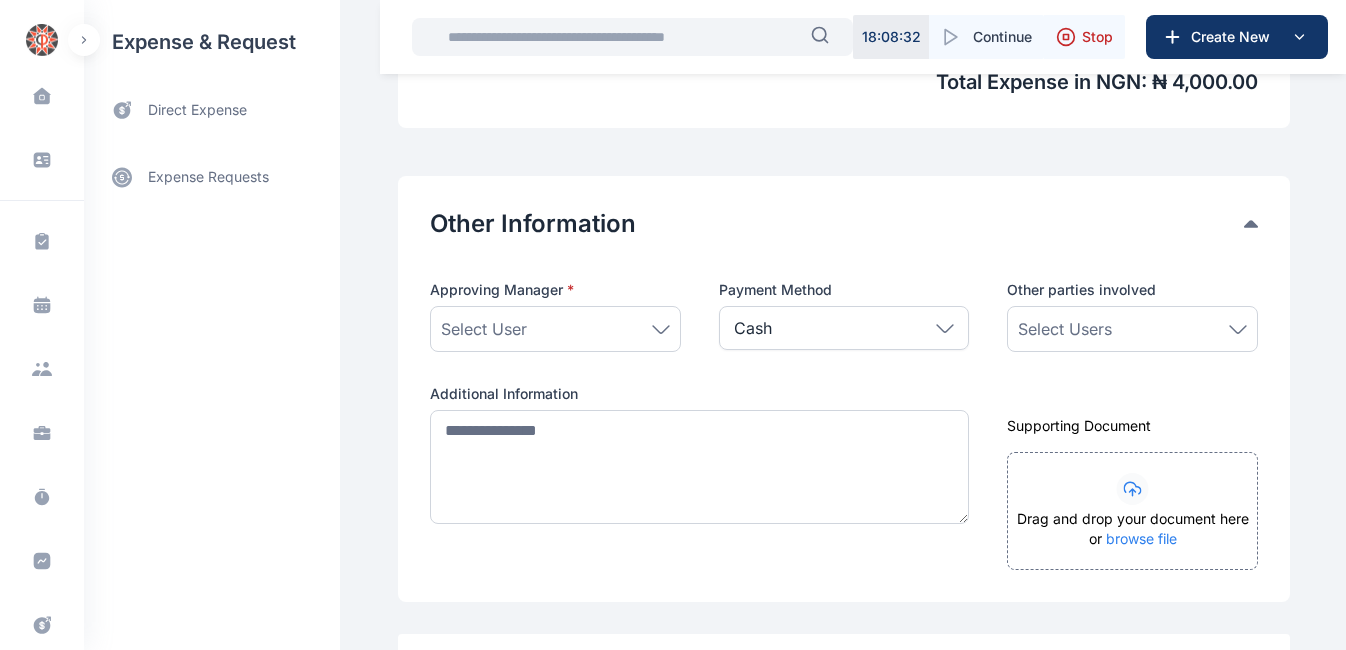 scroll, scrollTop: 963, scrollLeft: 0, axis: vertical 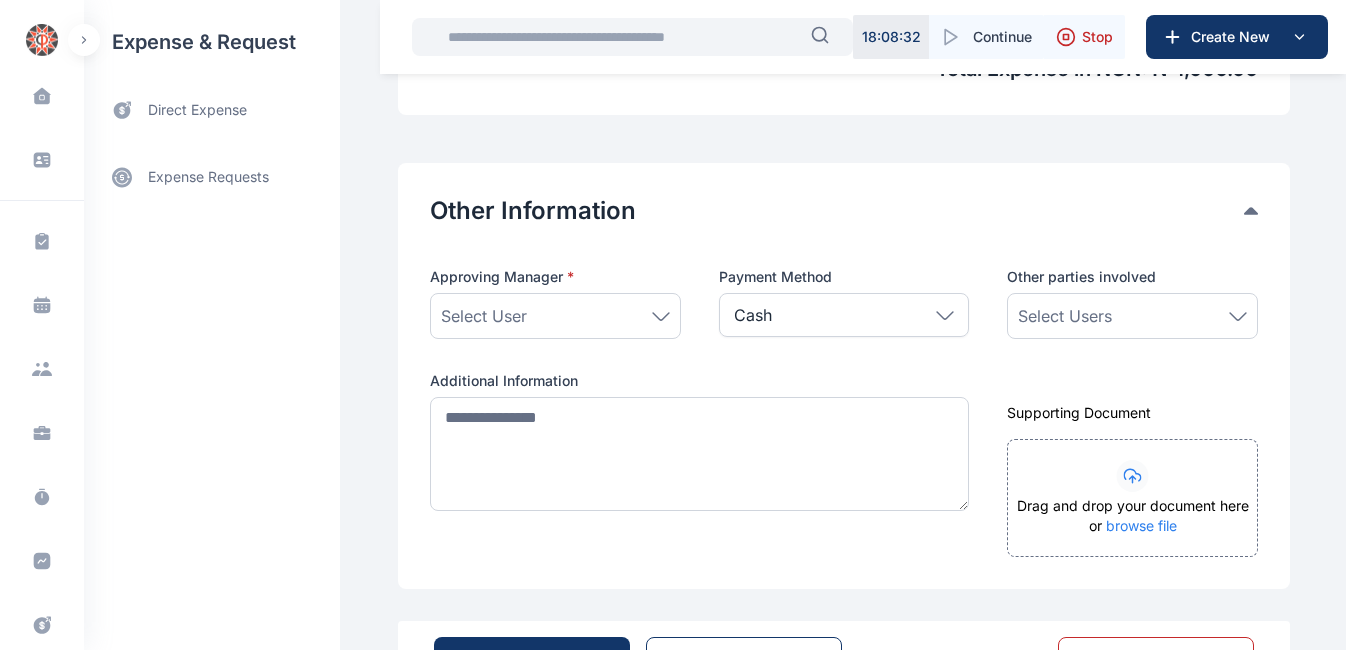 click on "Select User" at bounding box center [555, 316] 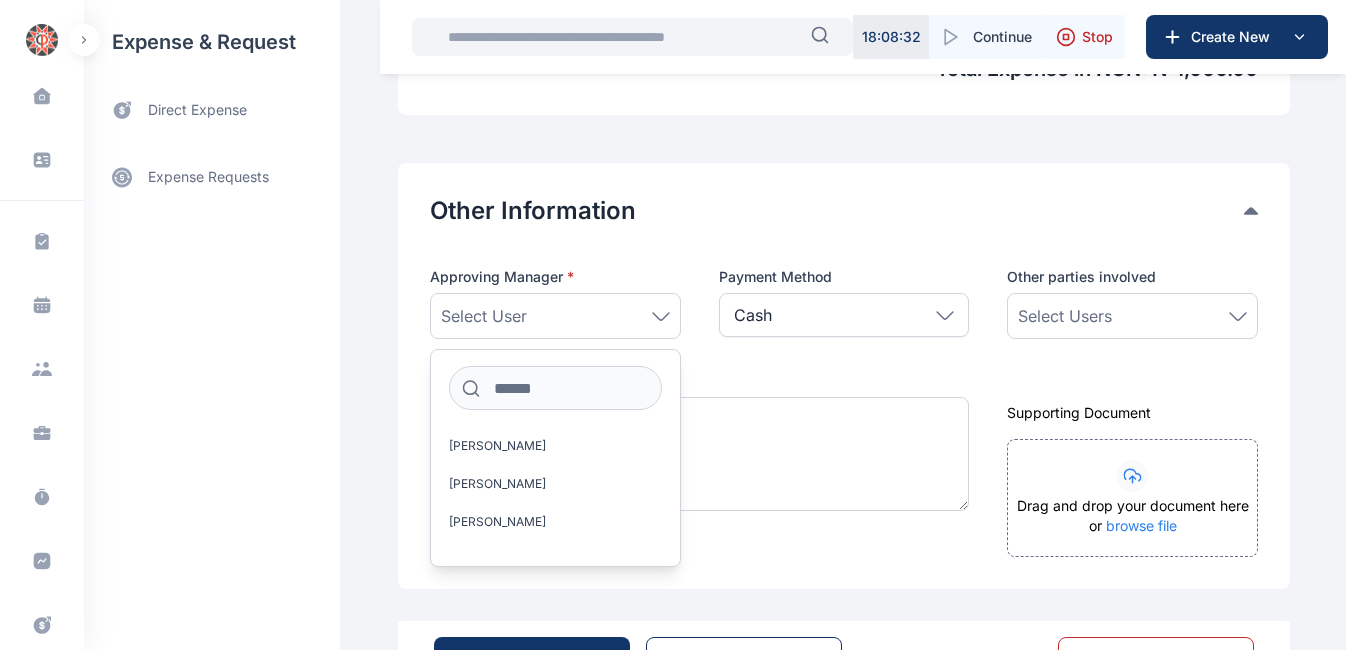 drag, startPoint x: 510, startPoint y: 463, endPoint x: 528, endPoint y: 444, distance: 26.172504 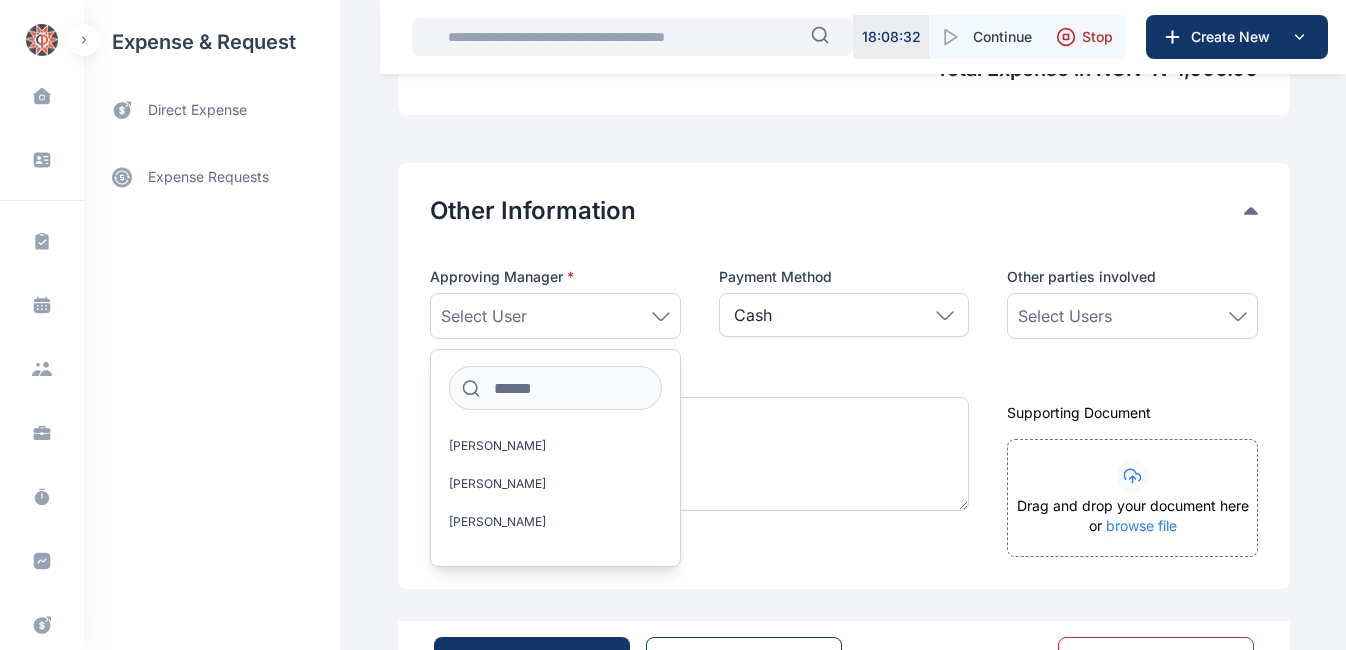 click on "Angela Ezenweani Elizabeth Idigbe Onyeka  Ehiwuogwu Eric  Otojahi Okonkwor Joseph" at bounding box center [555, 490] 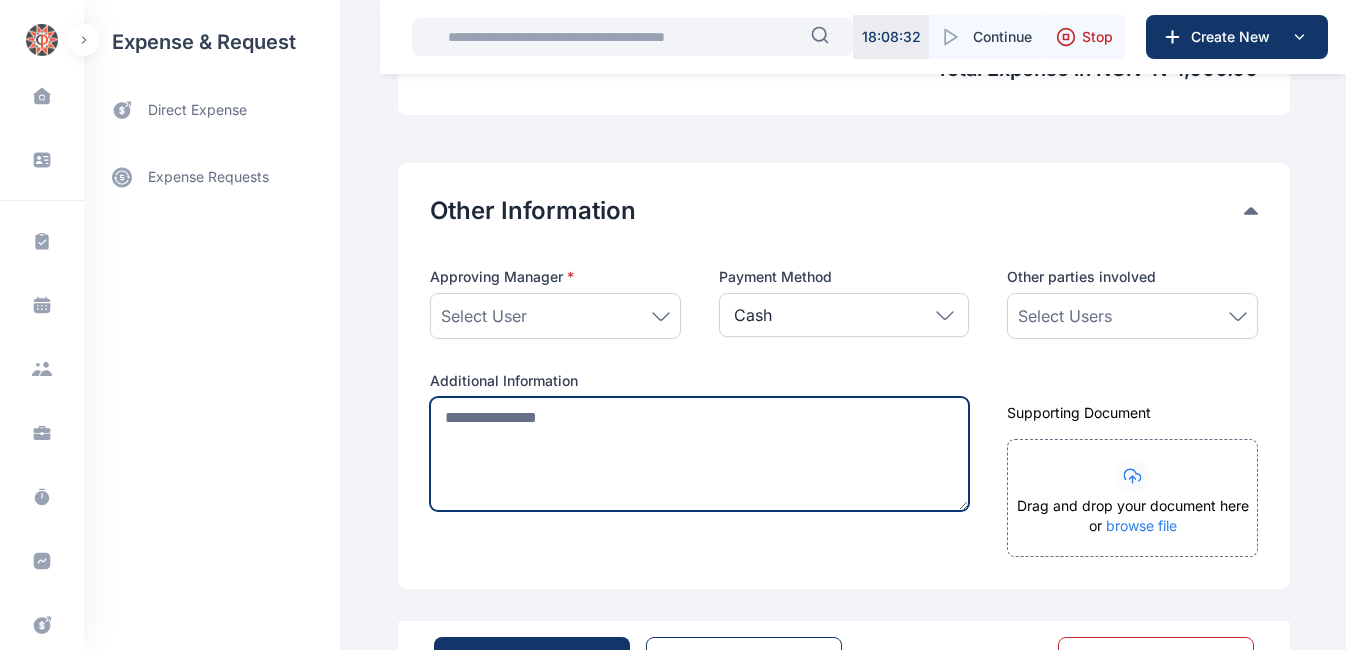 click at bounding box center [699, 454] 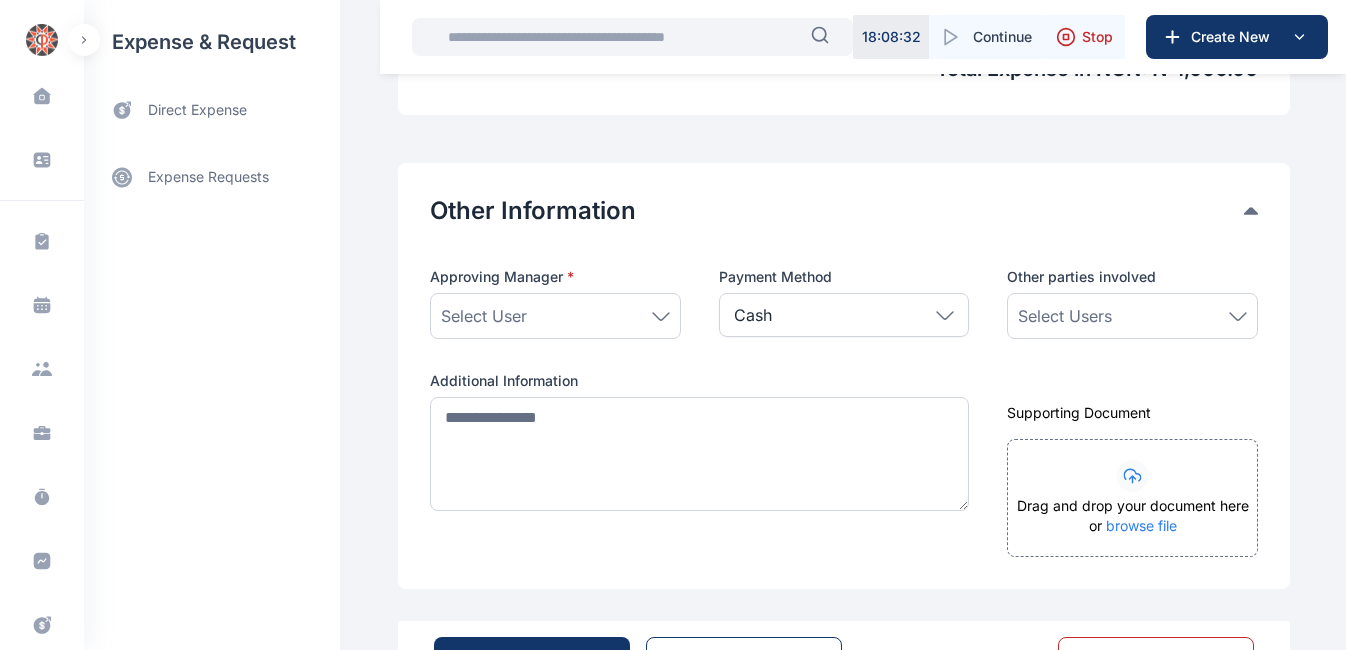 click on "Select User" at bounding box center (555, 316) 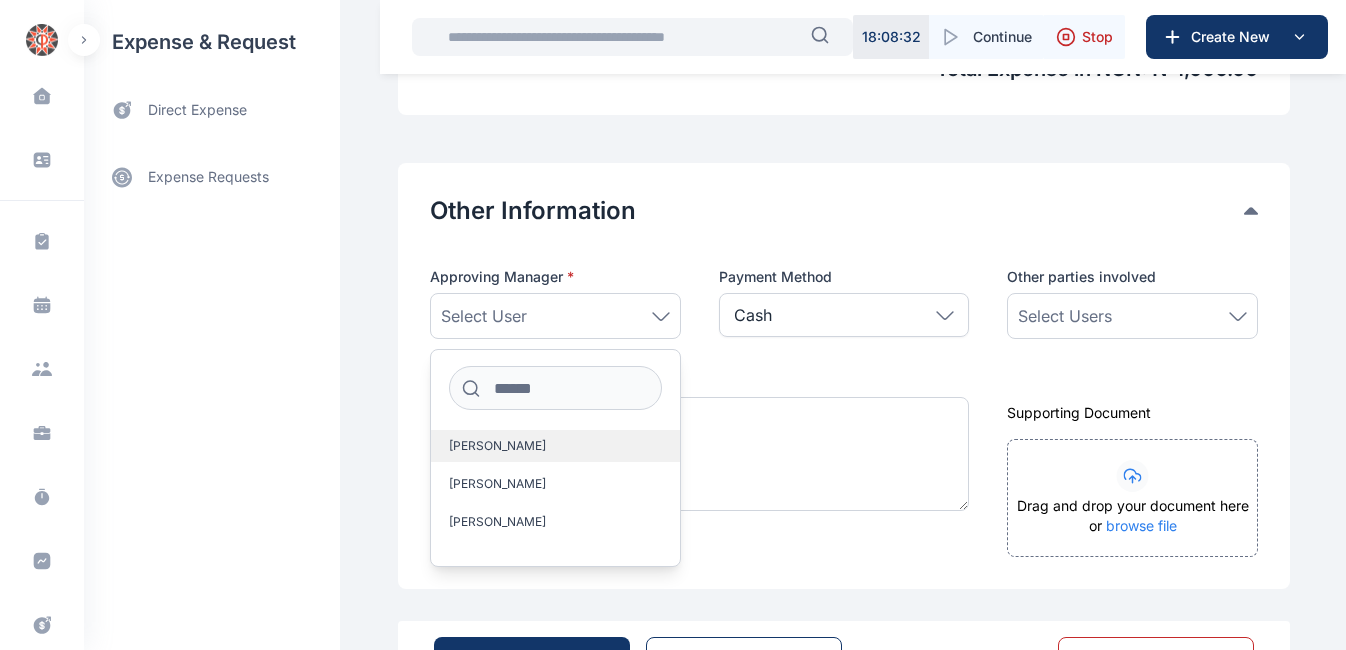 click on "[PERSON_NAME]" at bounding box center (497, 446) 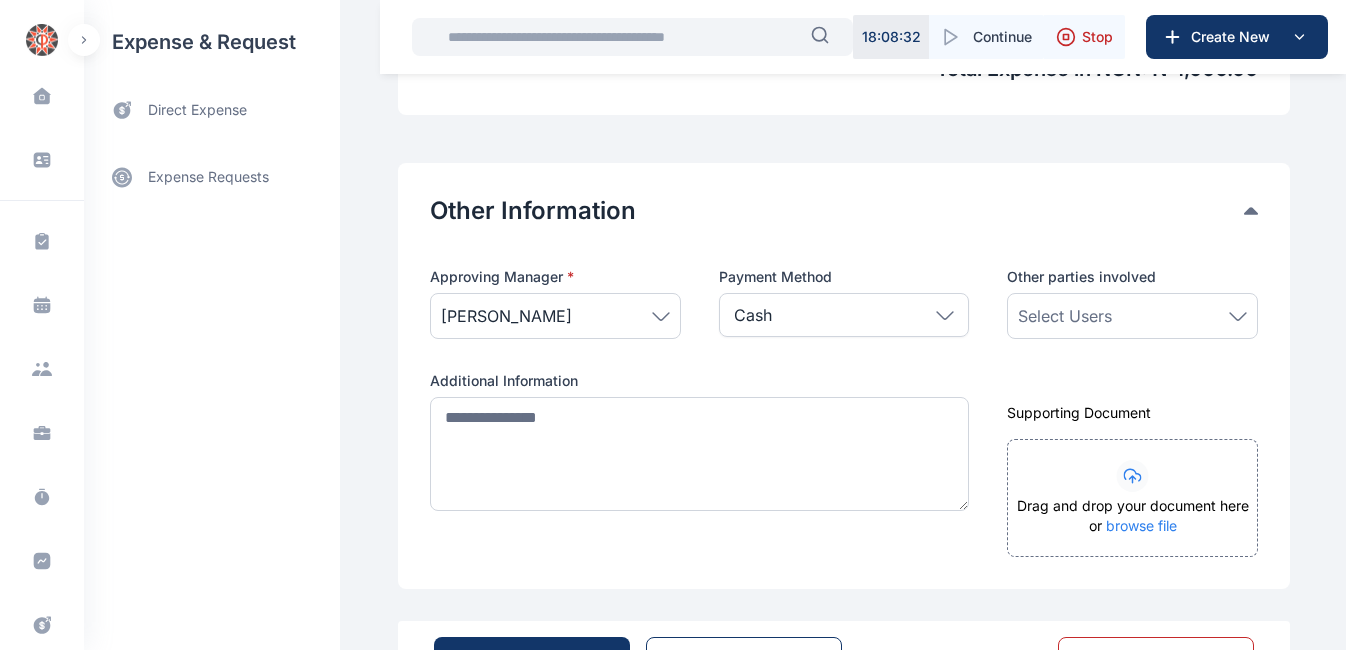 scroll, scrollTop: 1001, scrollLeft: 0, axis: vertical 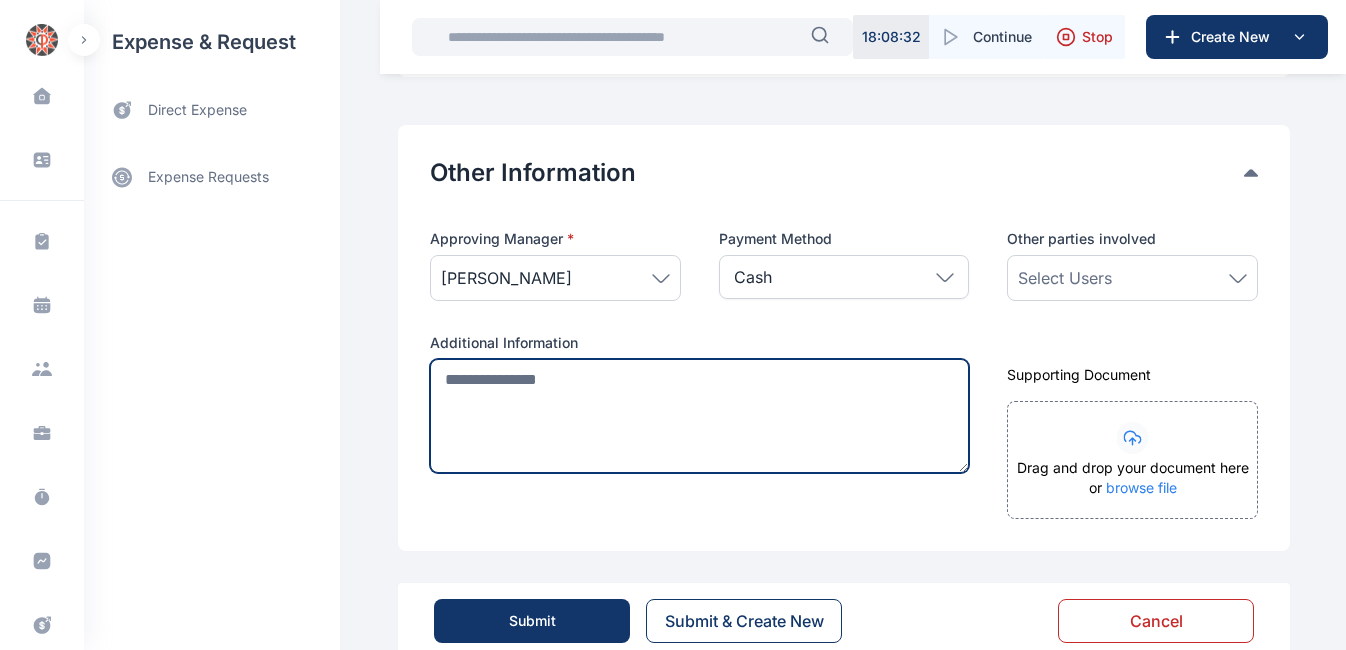 click at bounding box center [699, 416] 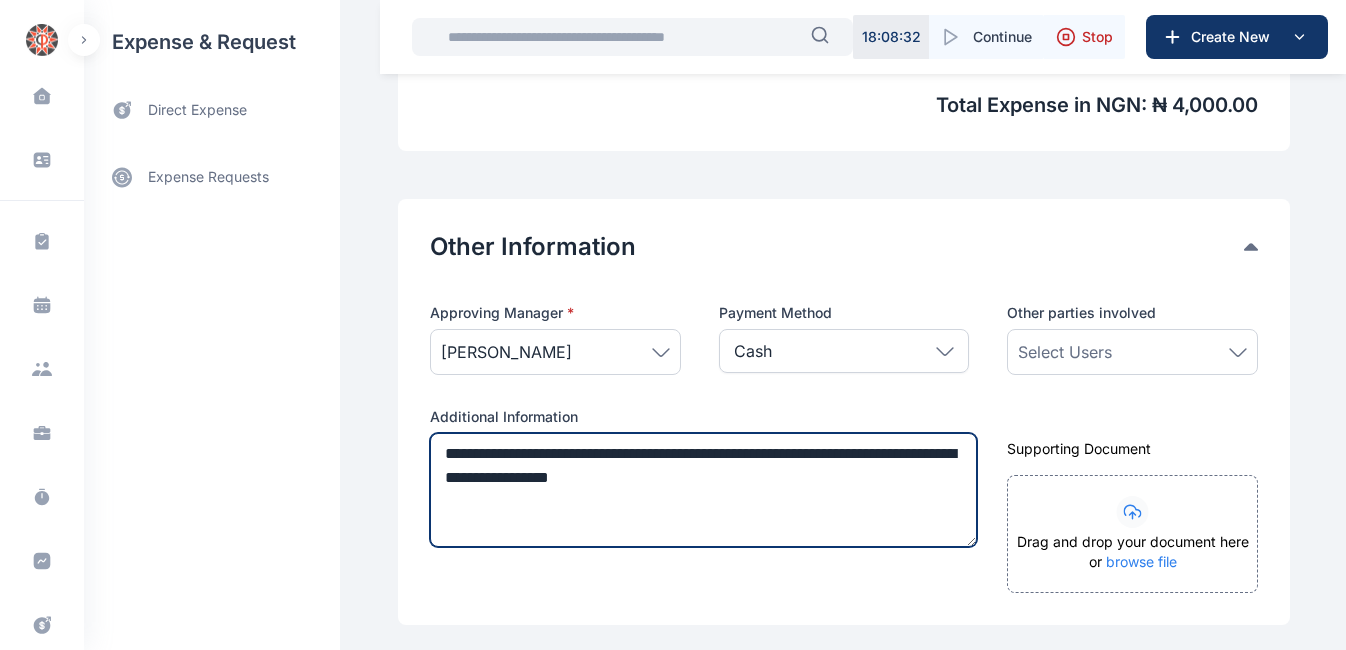 scroll, scrollTop: 1042, scrollLeft: 0, axis: vertical 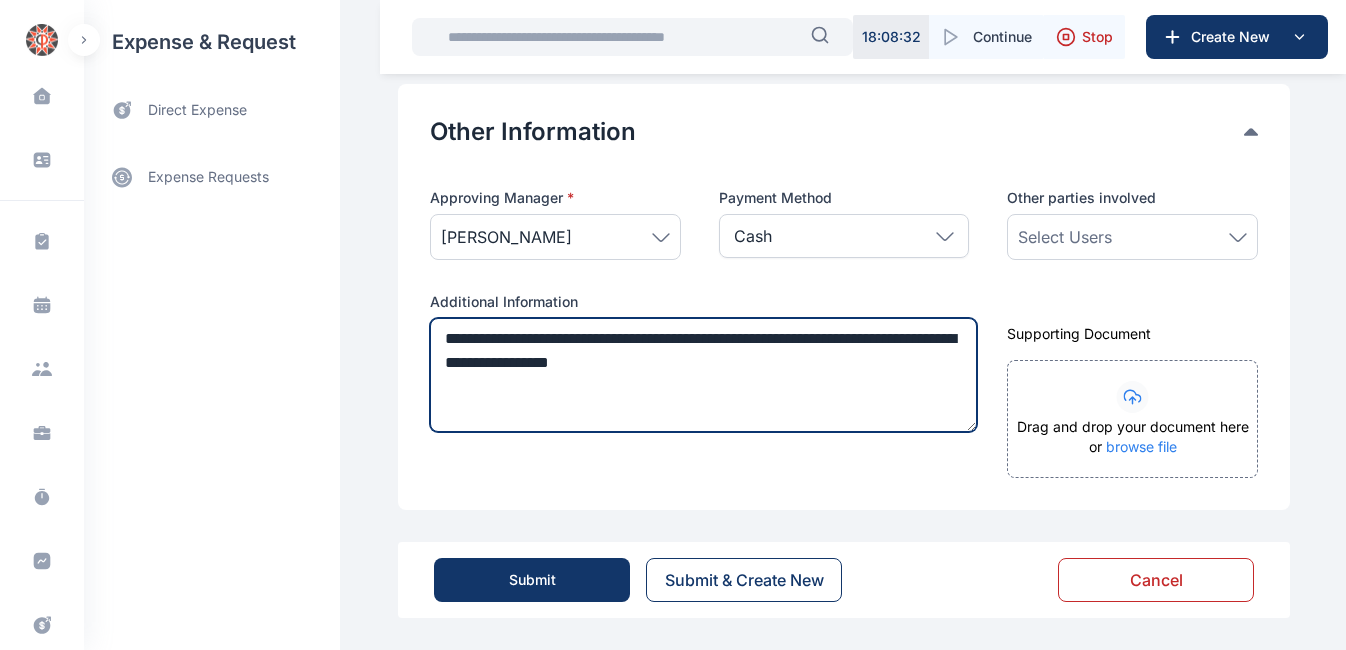 type on "**********" 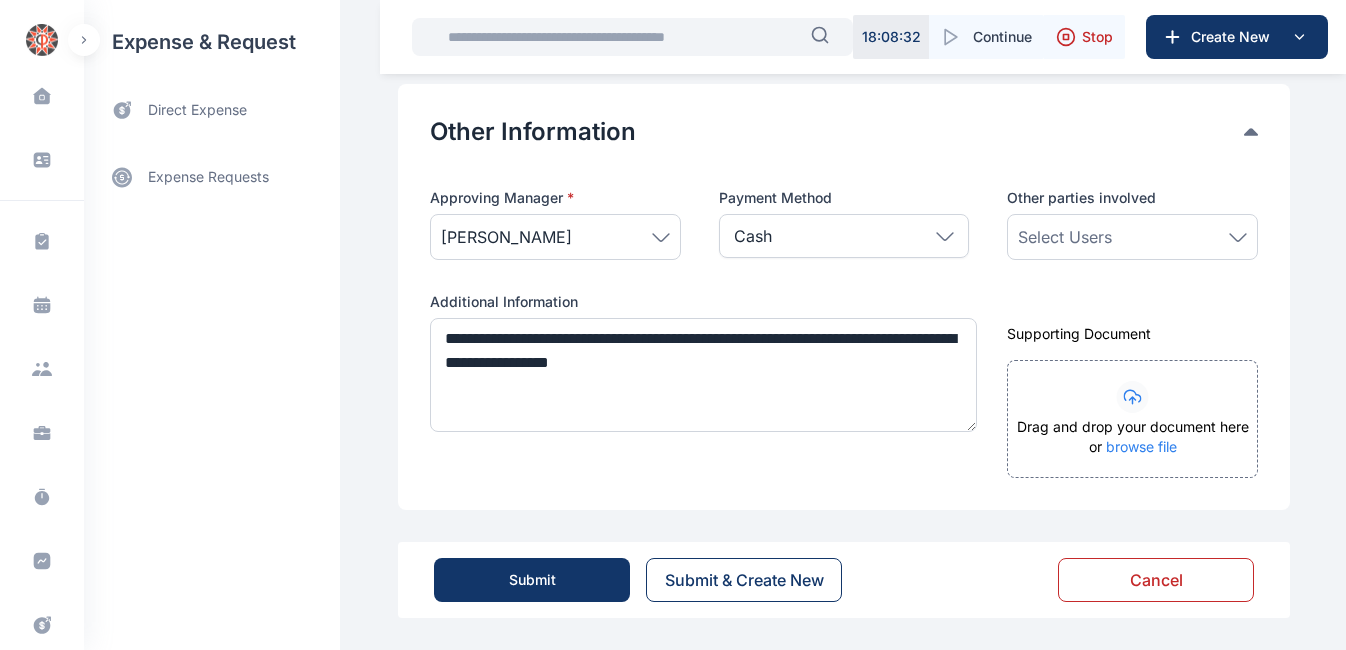 click on "Submit" at bounding box center [532, 580] 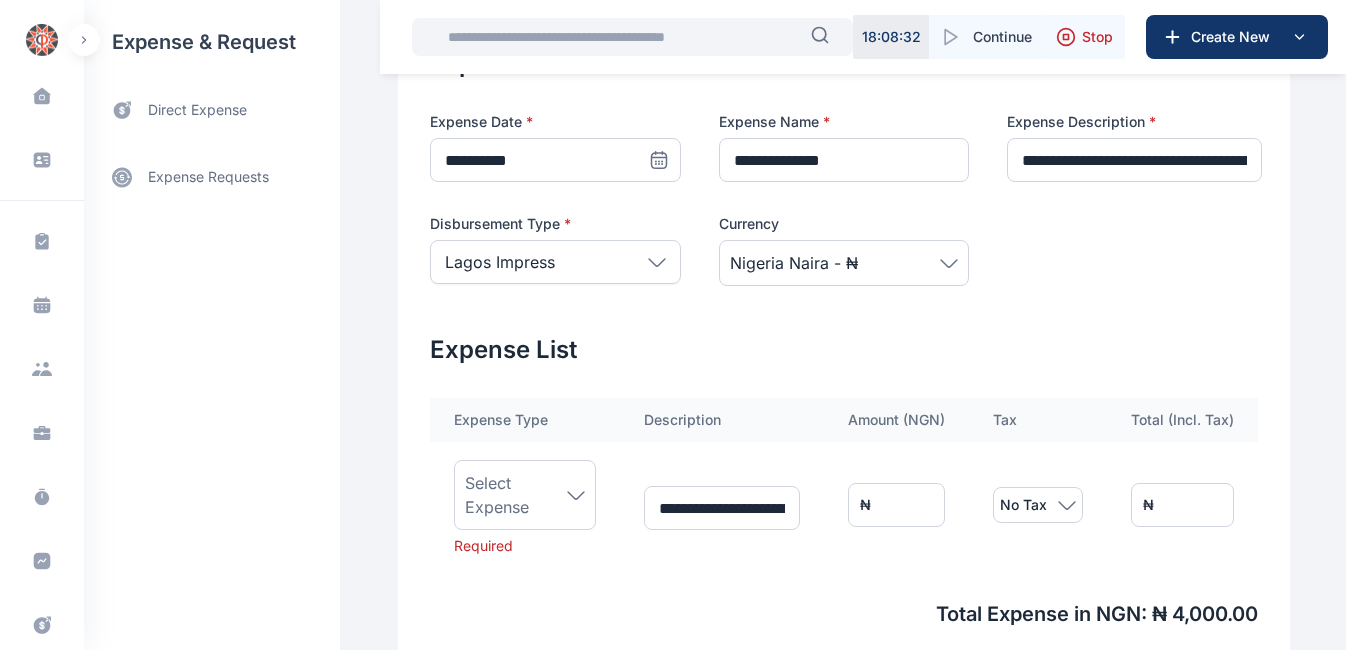 scroll, scrollTop: 471, scrollLeft: 0, axis: vertical 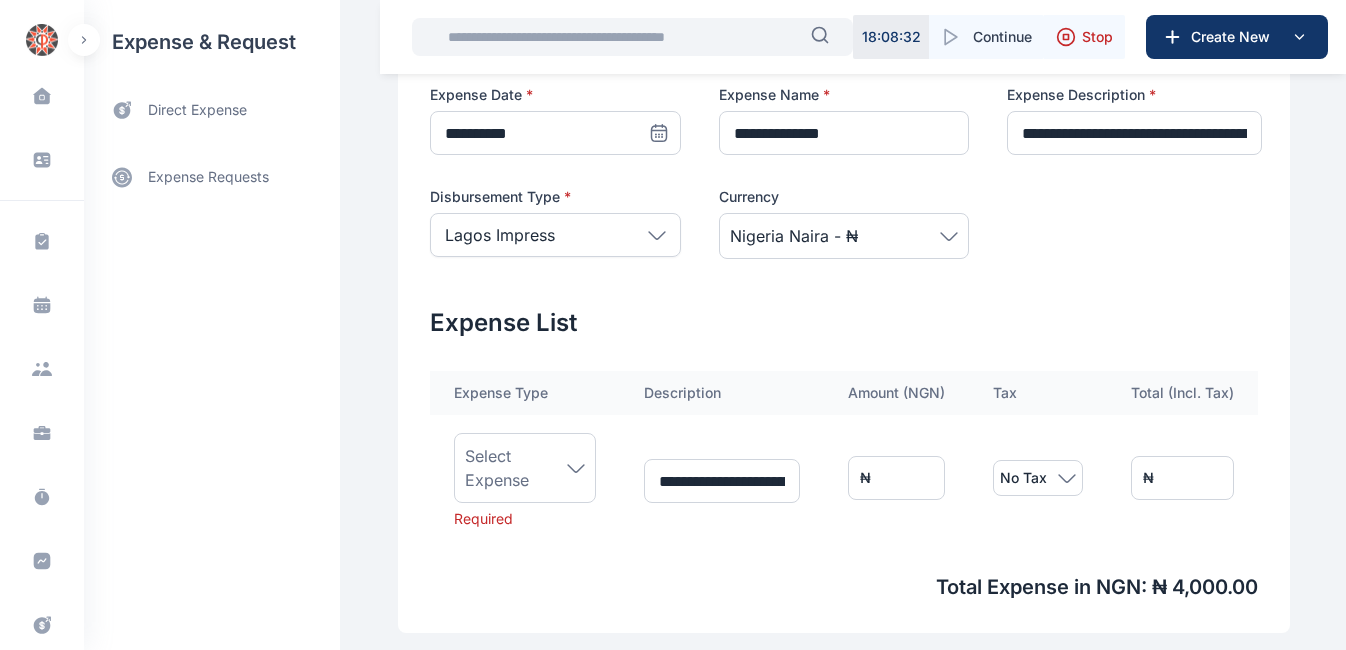 click on "Select Expense" at bounding box center [516, 468] 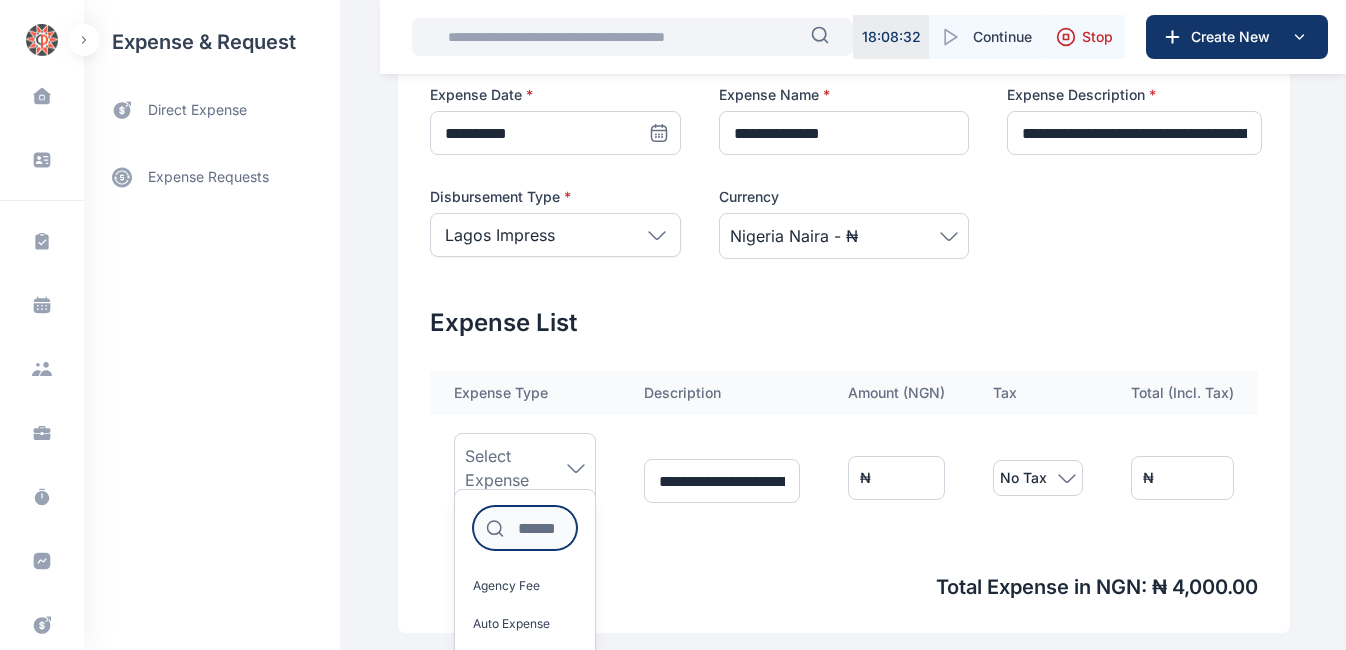 click at bounding box center [525, 528] 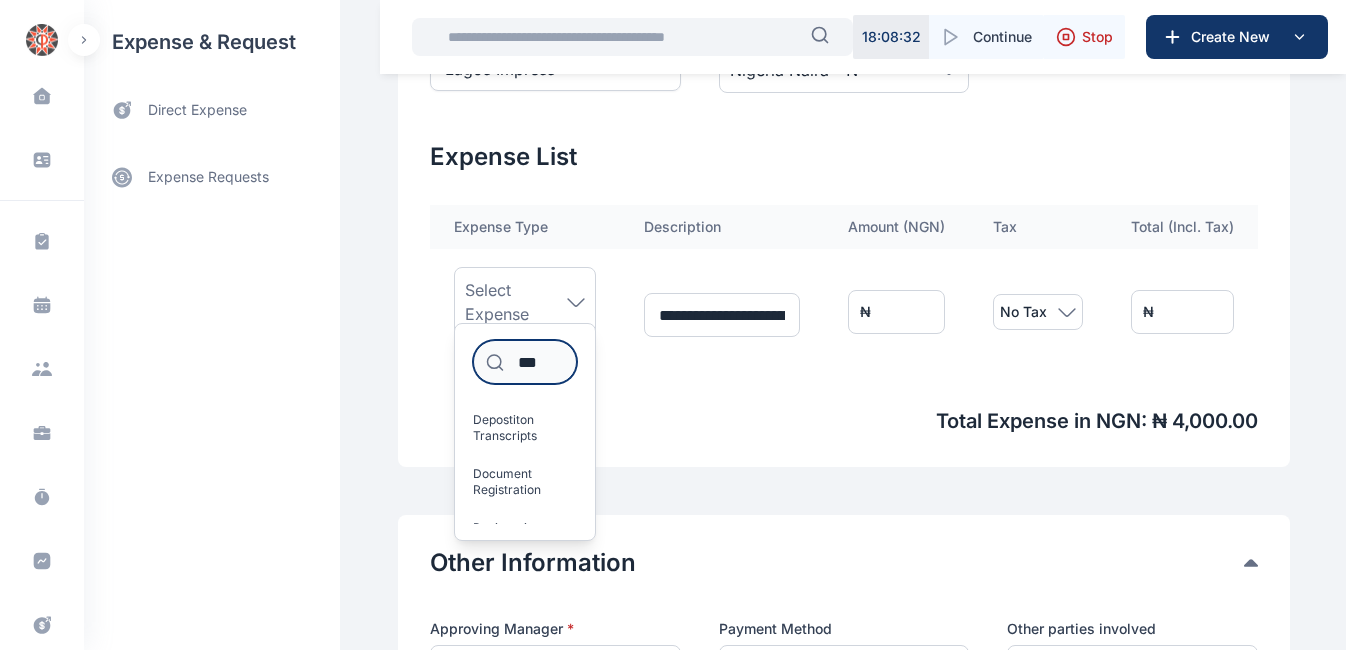 scroll, scrollTop: 645, scrollLeft: 0, axis: vertical 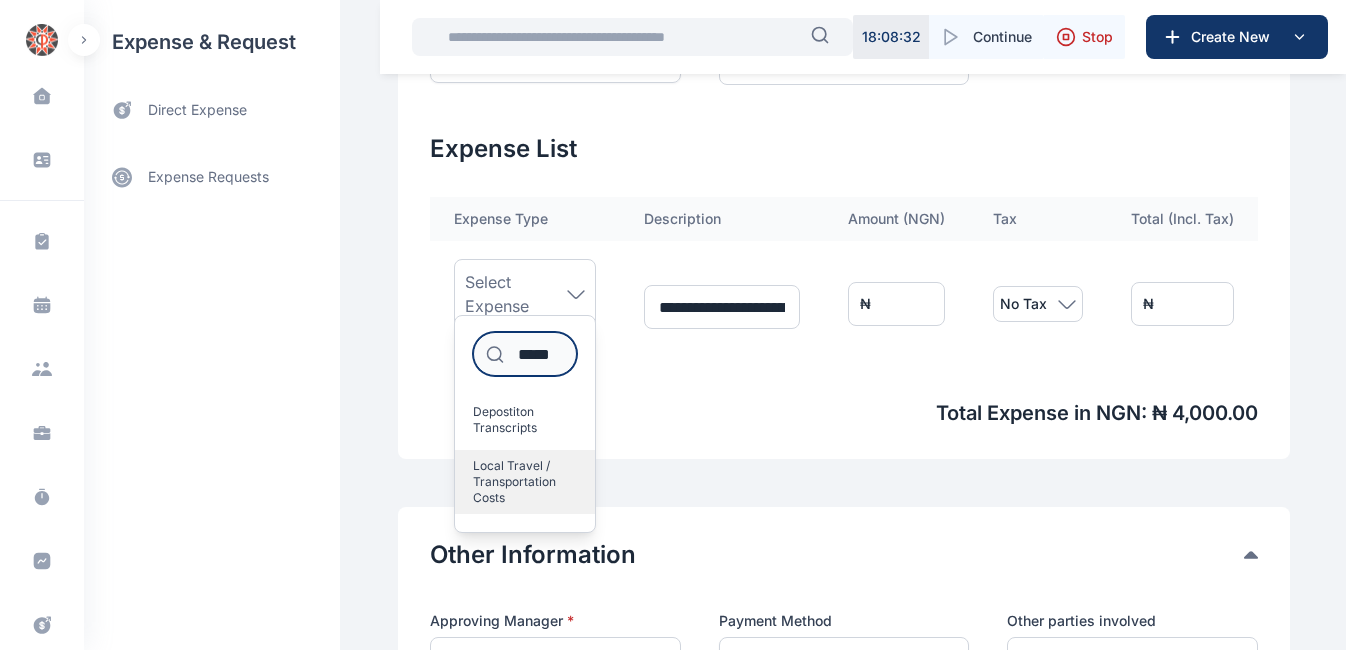 type on "*****" 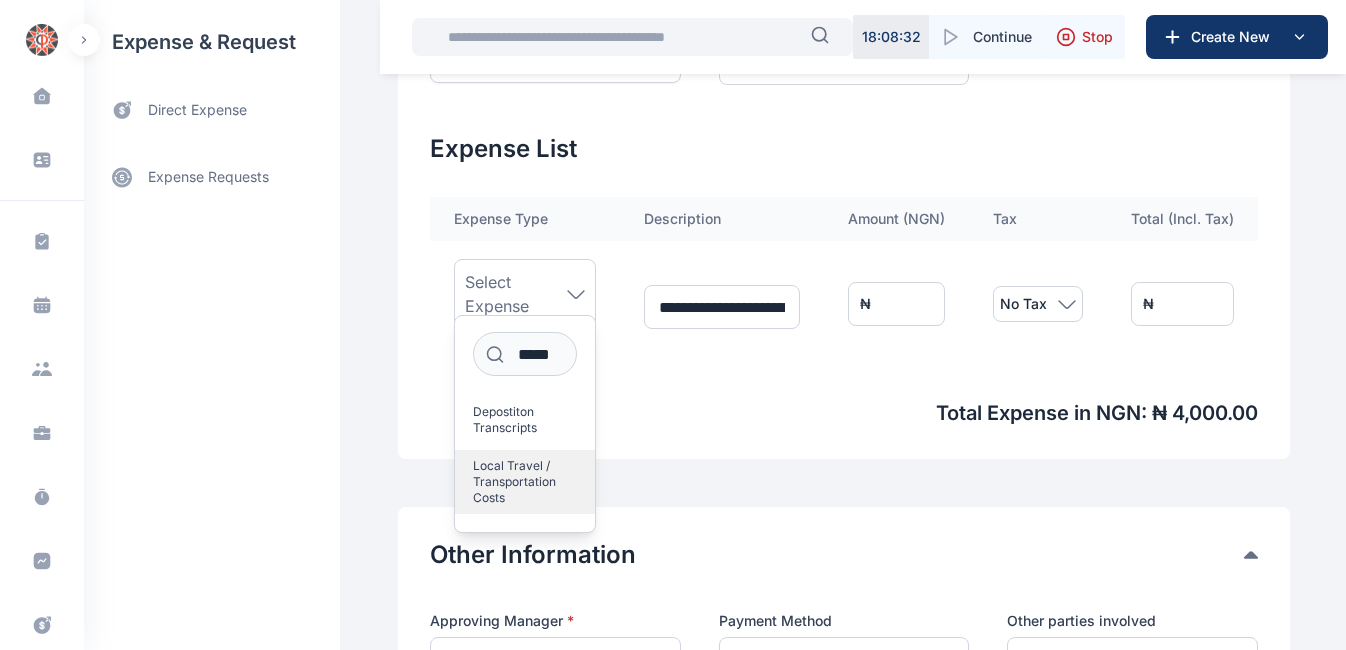 click on "Local Travel / Transportation Costs" at bounding box center [517, 482] 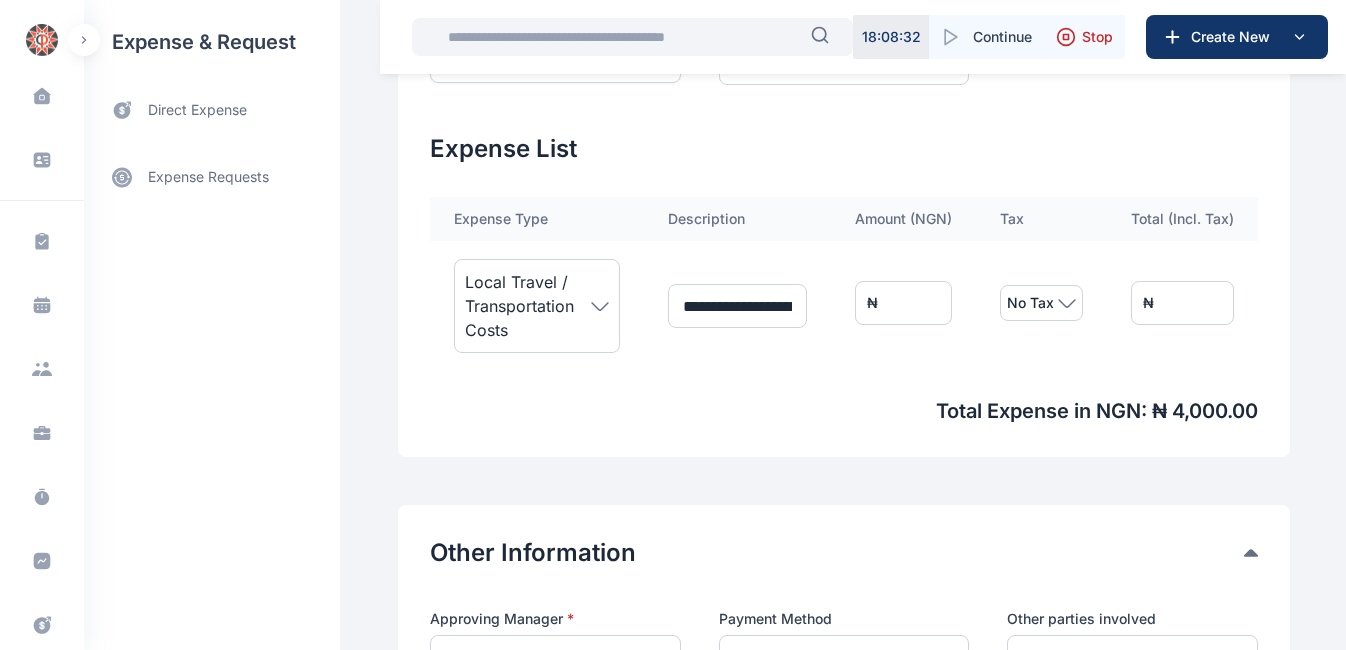 scroll, scrollTop: 1066, scrollLeft: 0, axis: vertical 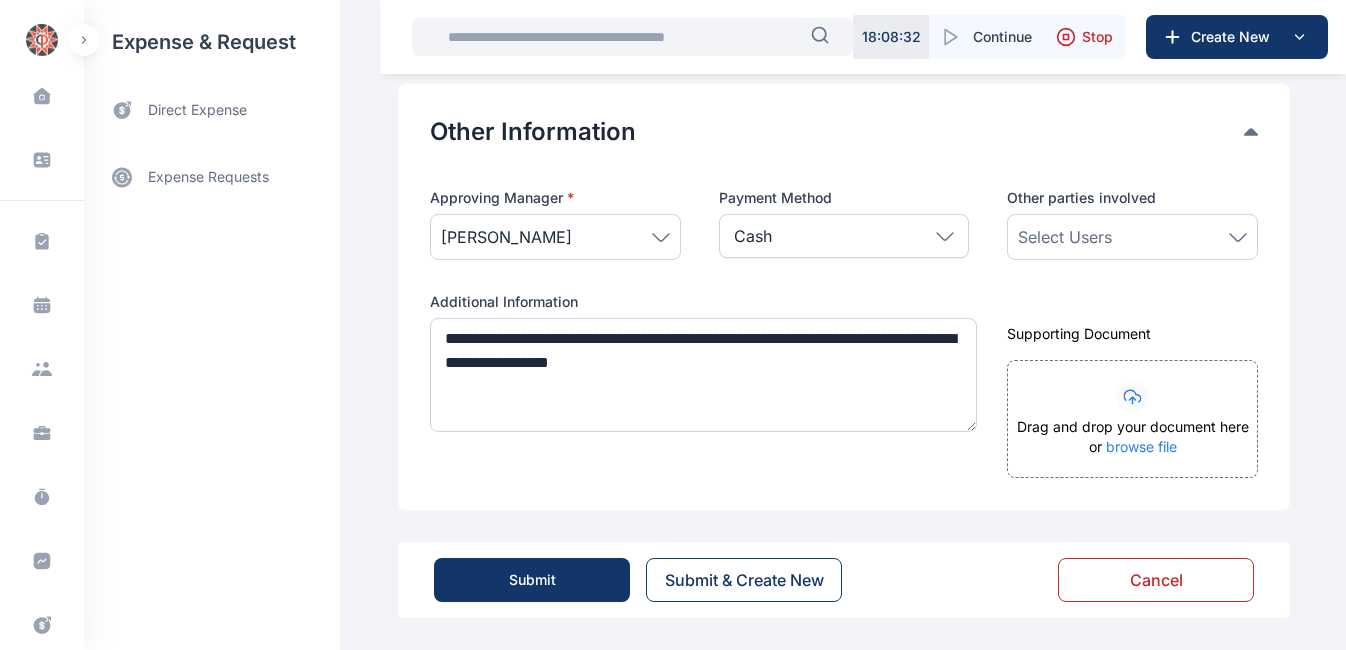 click on "Submit" at bounding box center (532, 580) 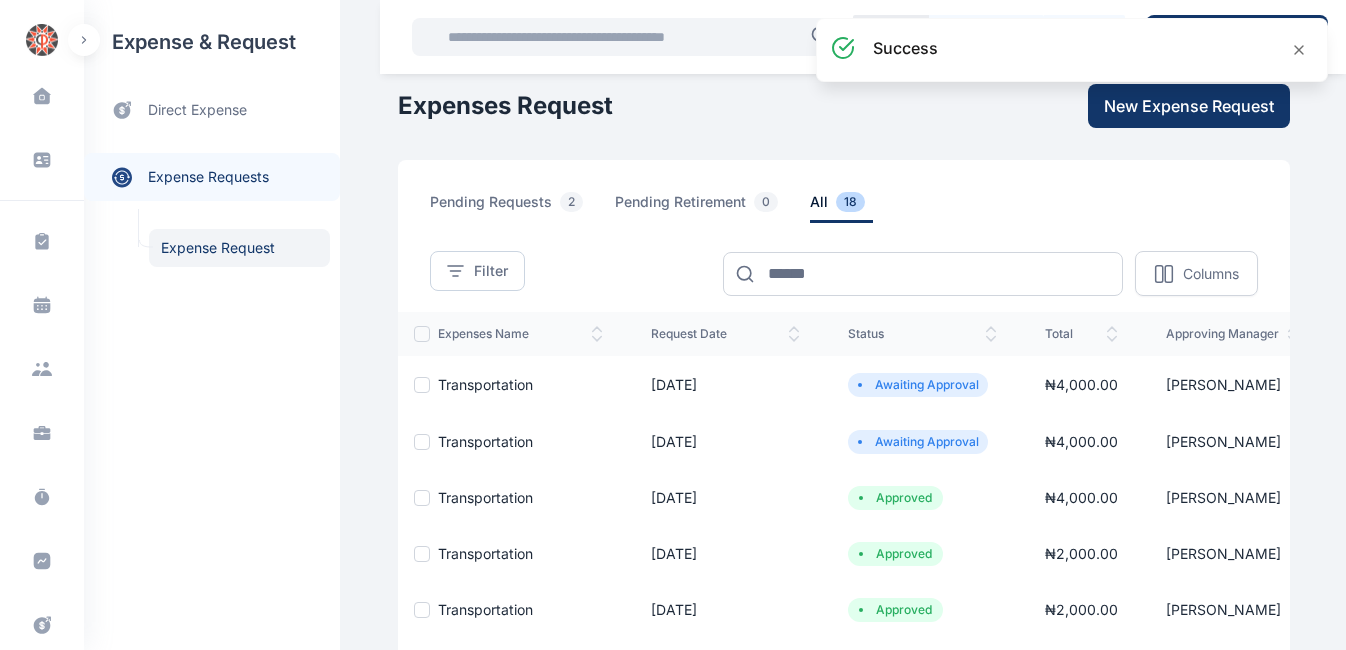 scroll, scrollTop: 0, scrollLeft: 0, axis: both 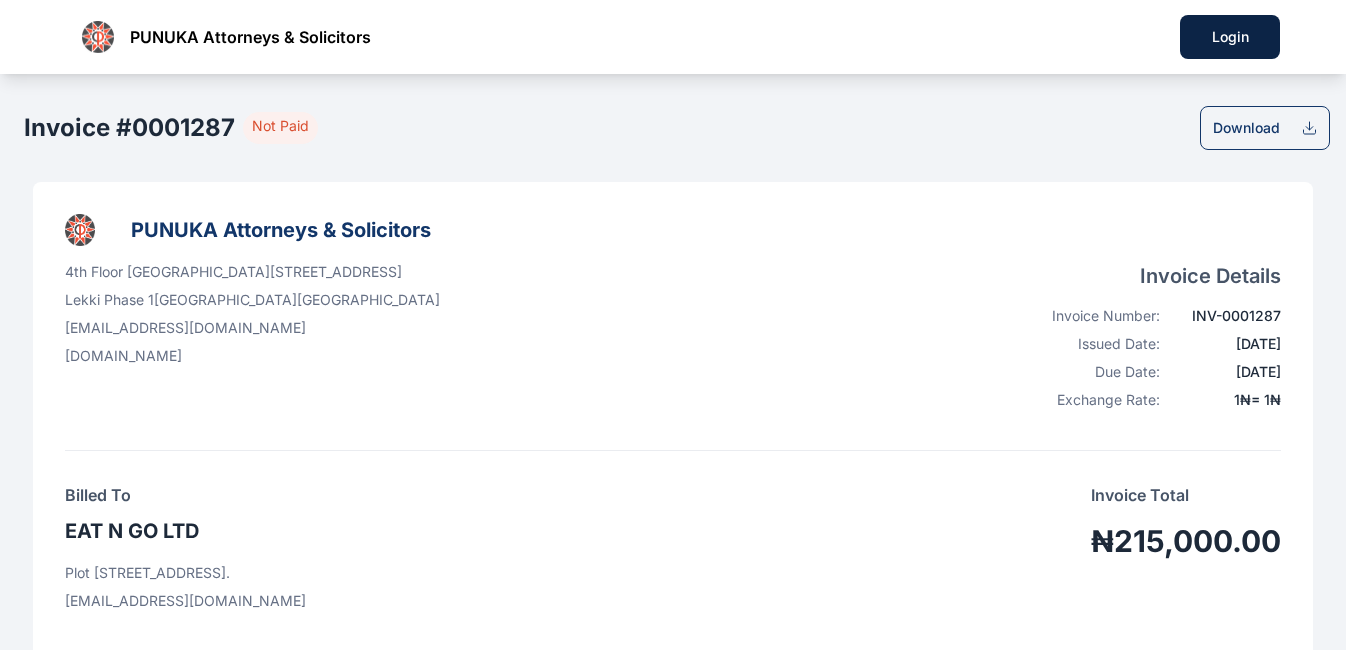 click on "Download" at bounding box center (1246, 128) 